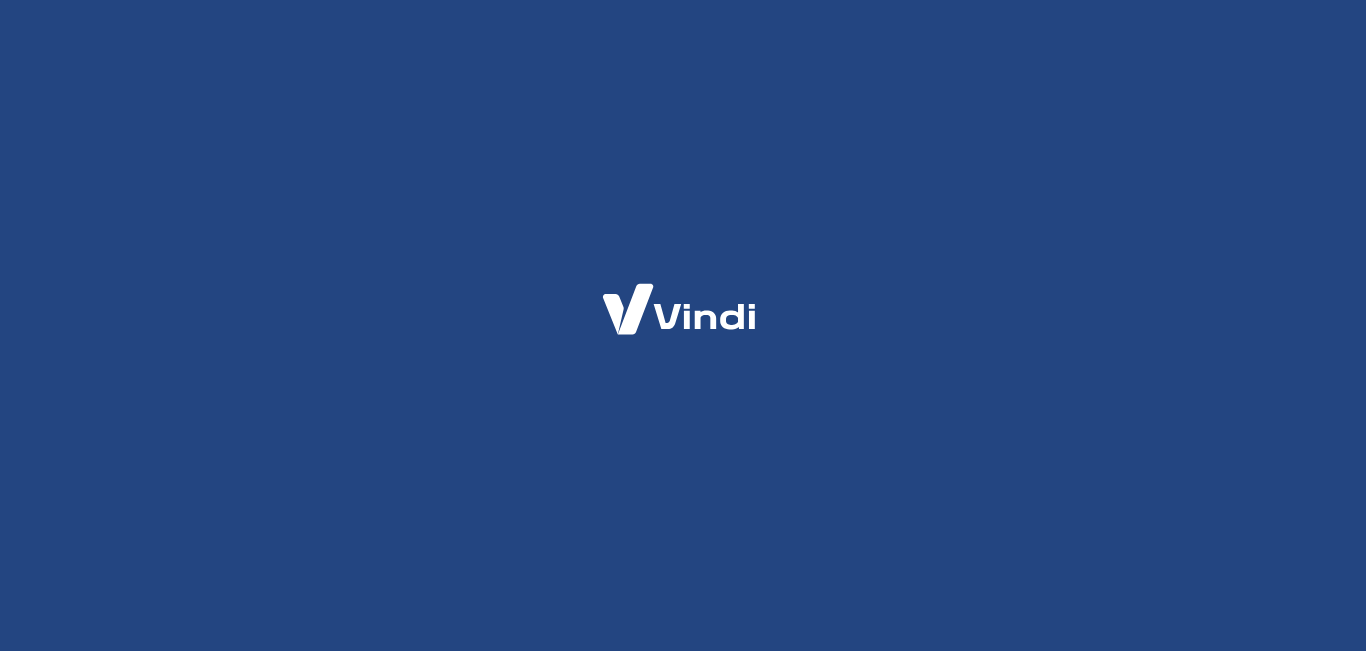 scroll, scrollTop: 0, scrollLeft: 0, axis: both 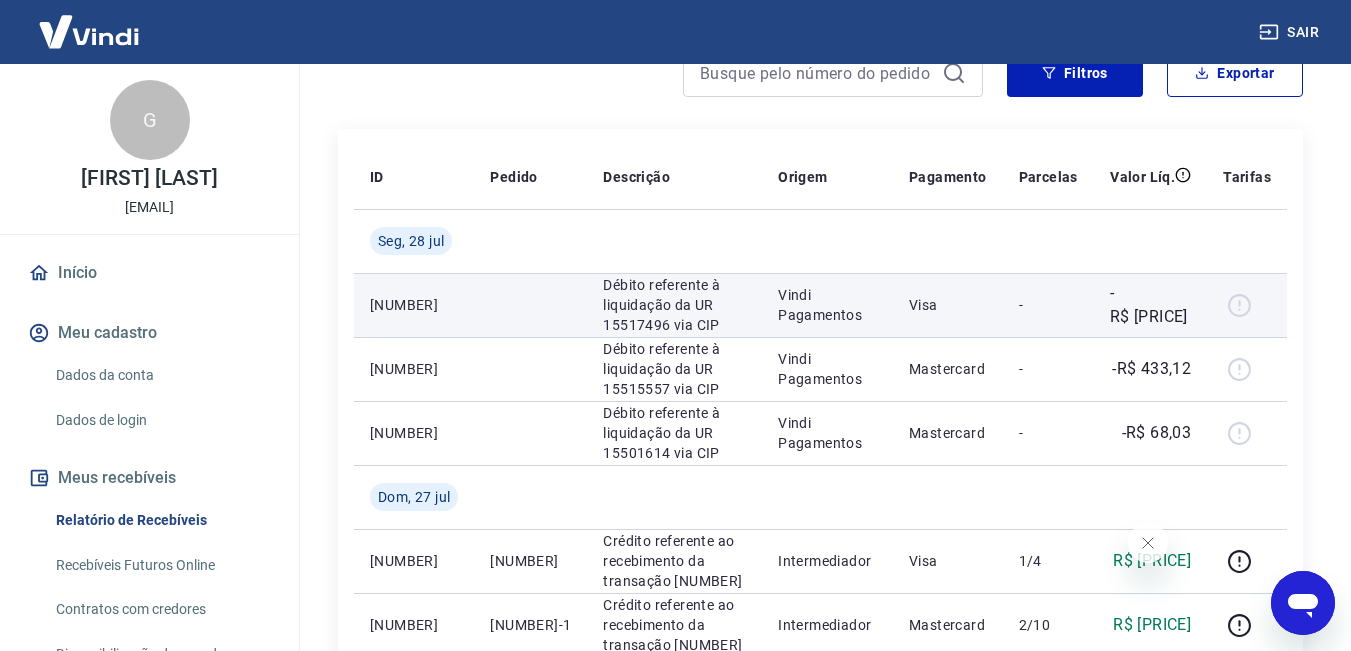 click on "Débito referente à liquidação da UR 15517496 via CIP" at bounding box center [674, 305] 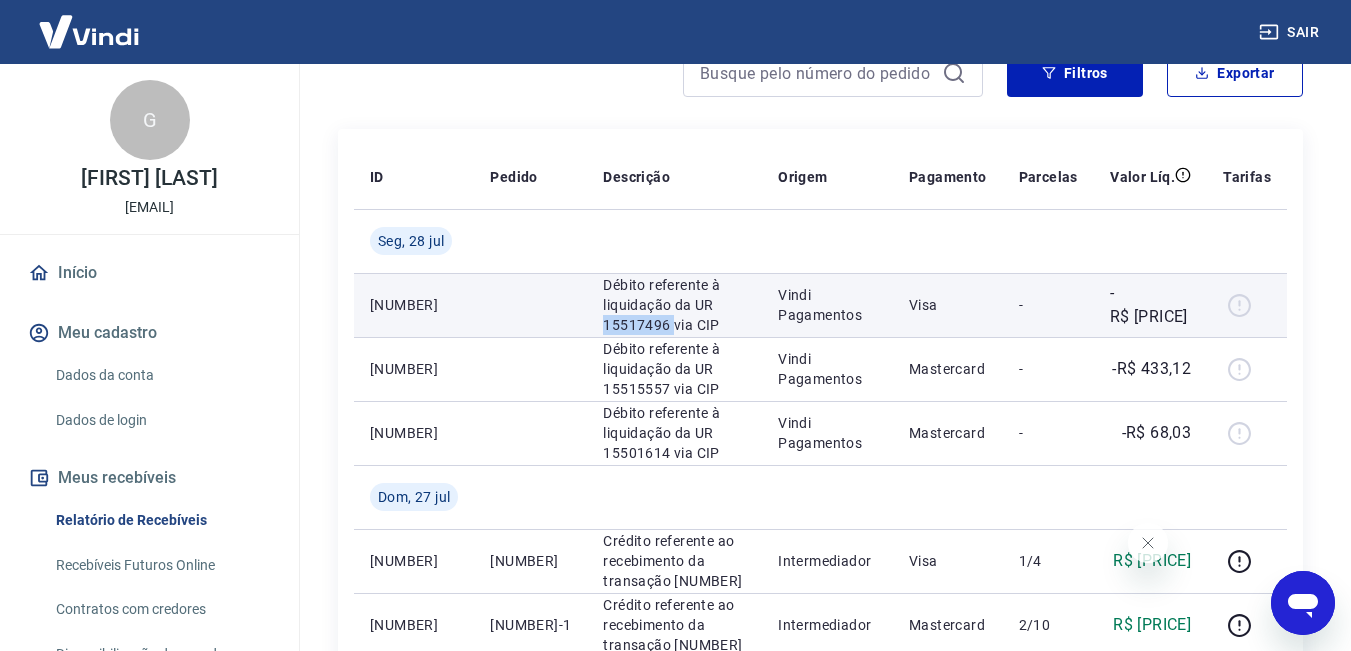 click on "Débito referente à liquidação da UR 15517496 via CIP" at bounding box center (674, 305) 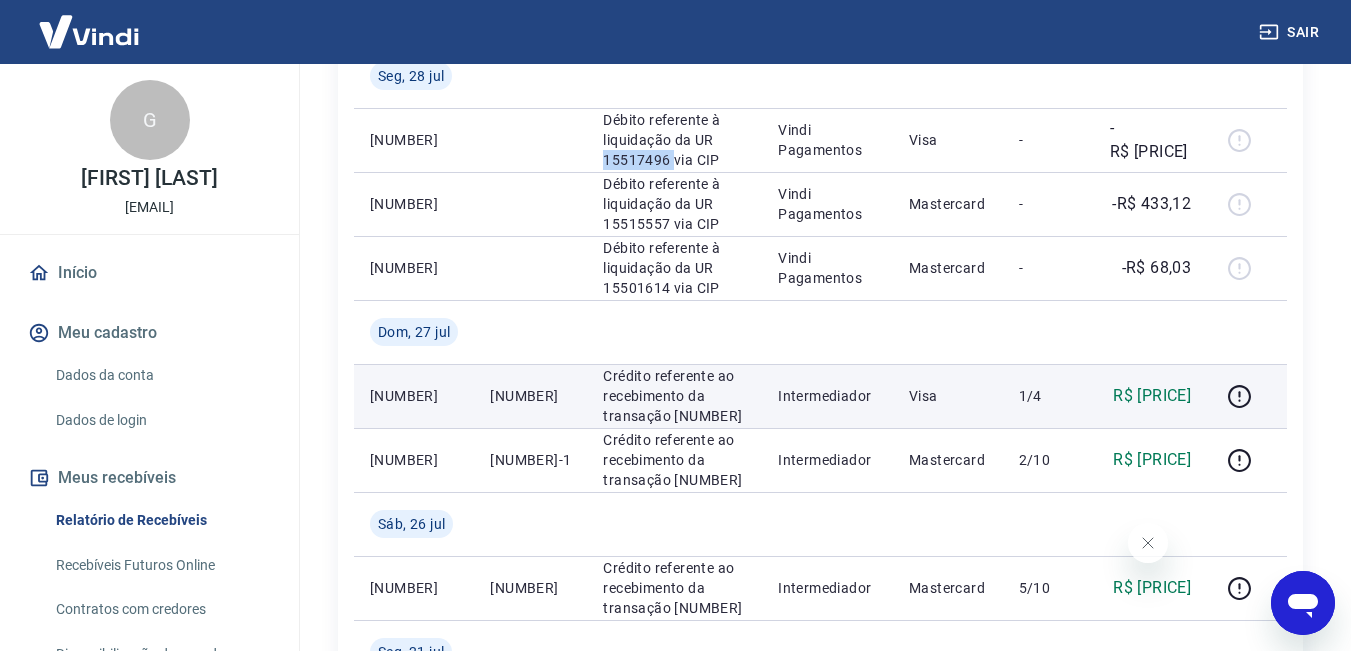 scroll, scrollTop: 400, scrollLeft: 0, axis: vertical 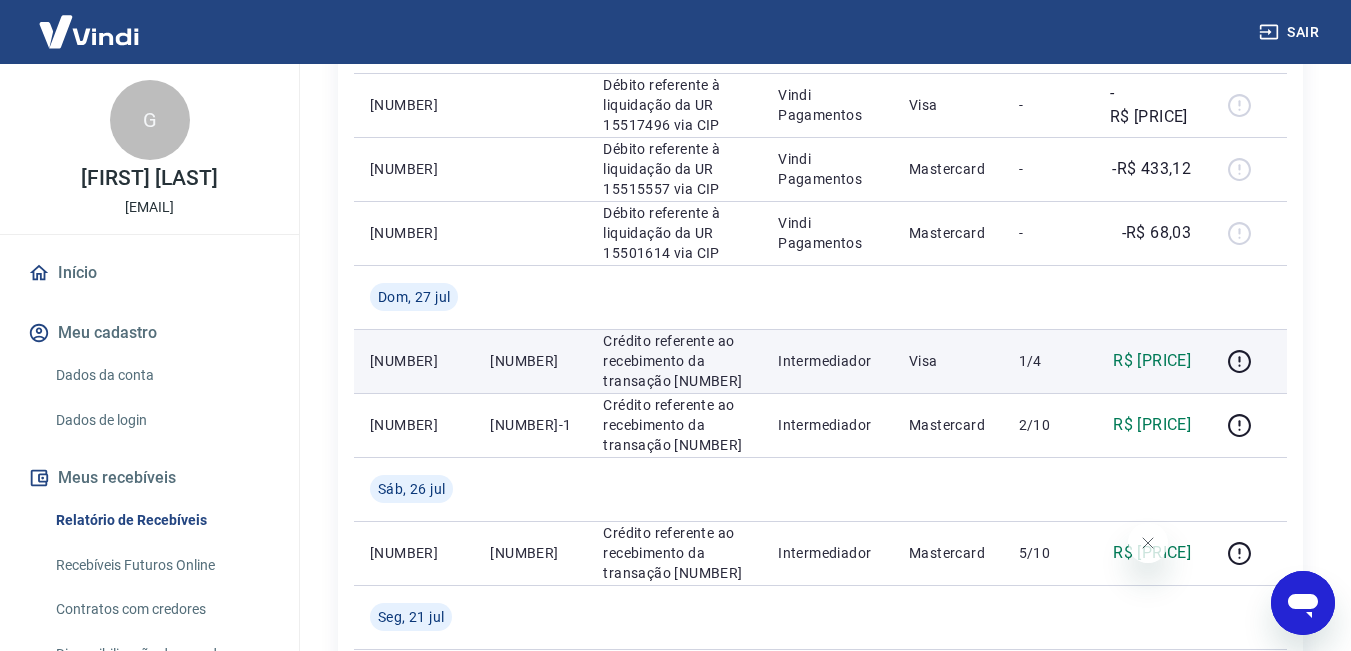 click on "Crédito referente ao recebimento da transação 215600962" at bounding box center (674, 361) 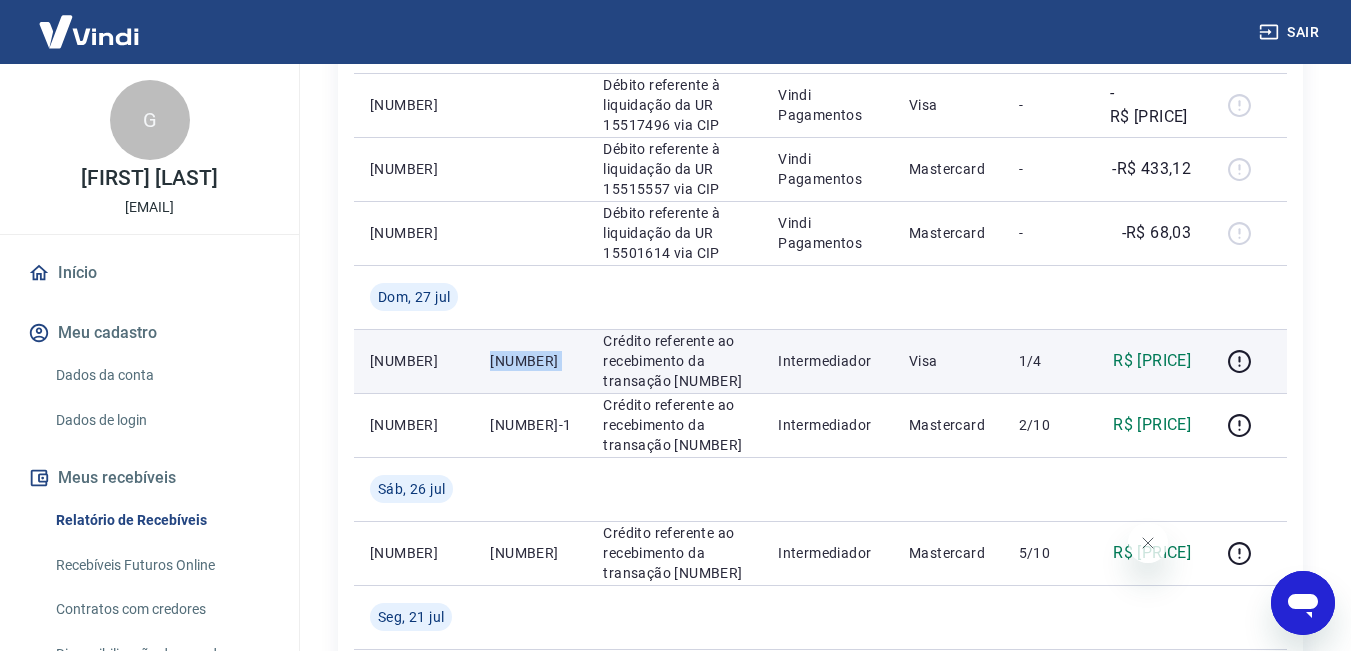 click on "175103628229" at bounding box center [530, 361] 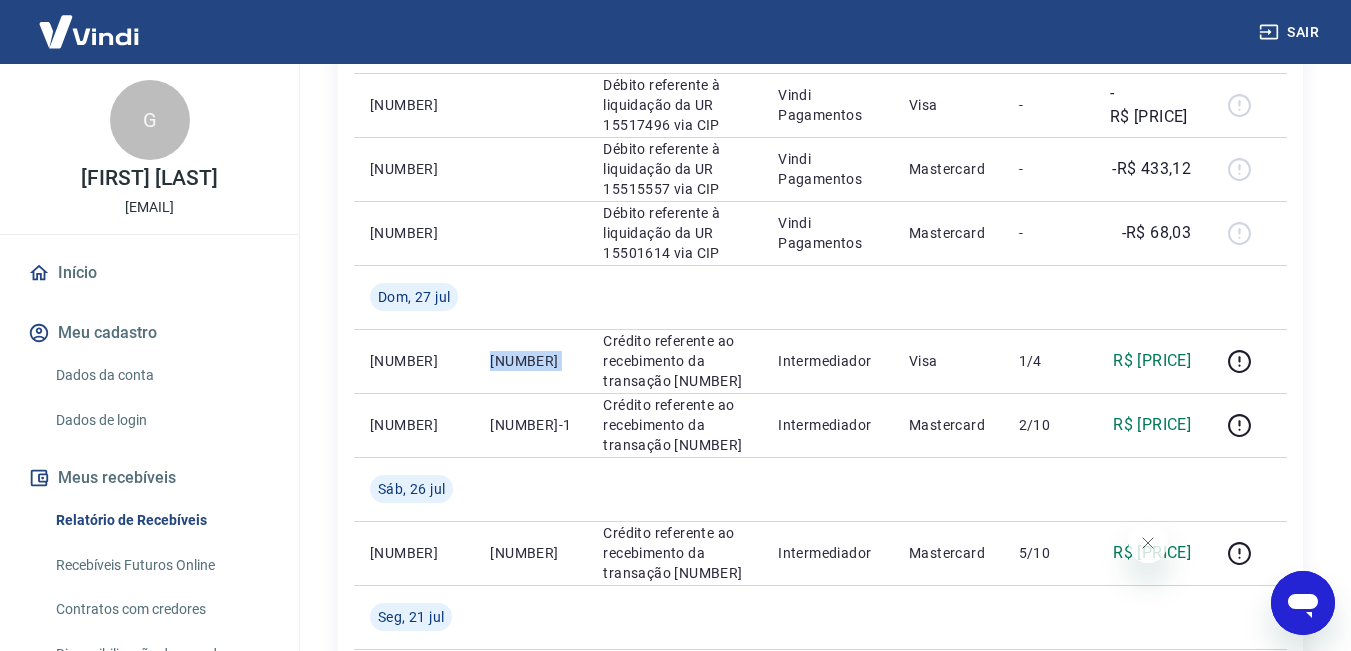 copy on "175103628229" 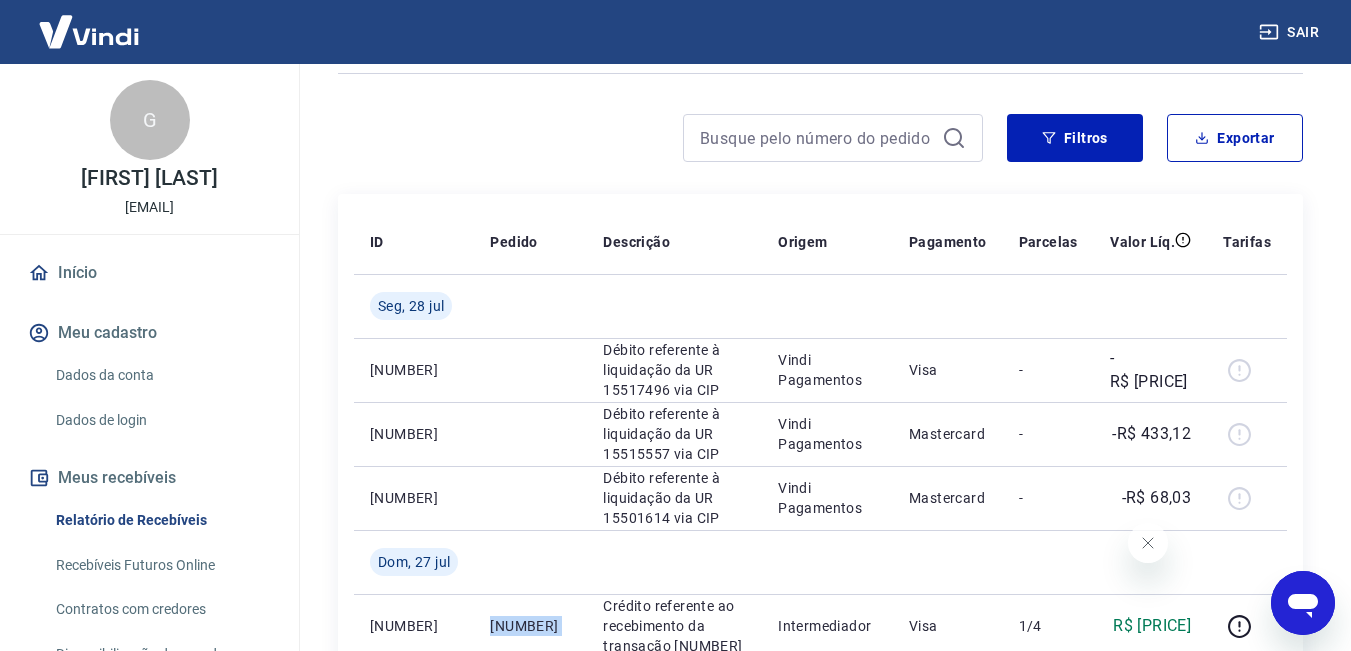 scroll, scrollTop: 0, scrollLeft: 0, axis: both 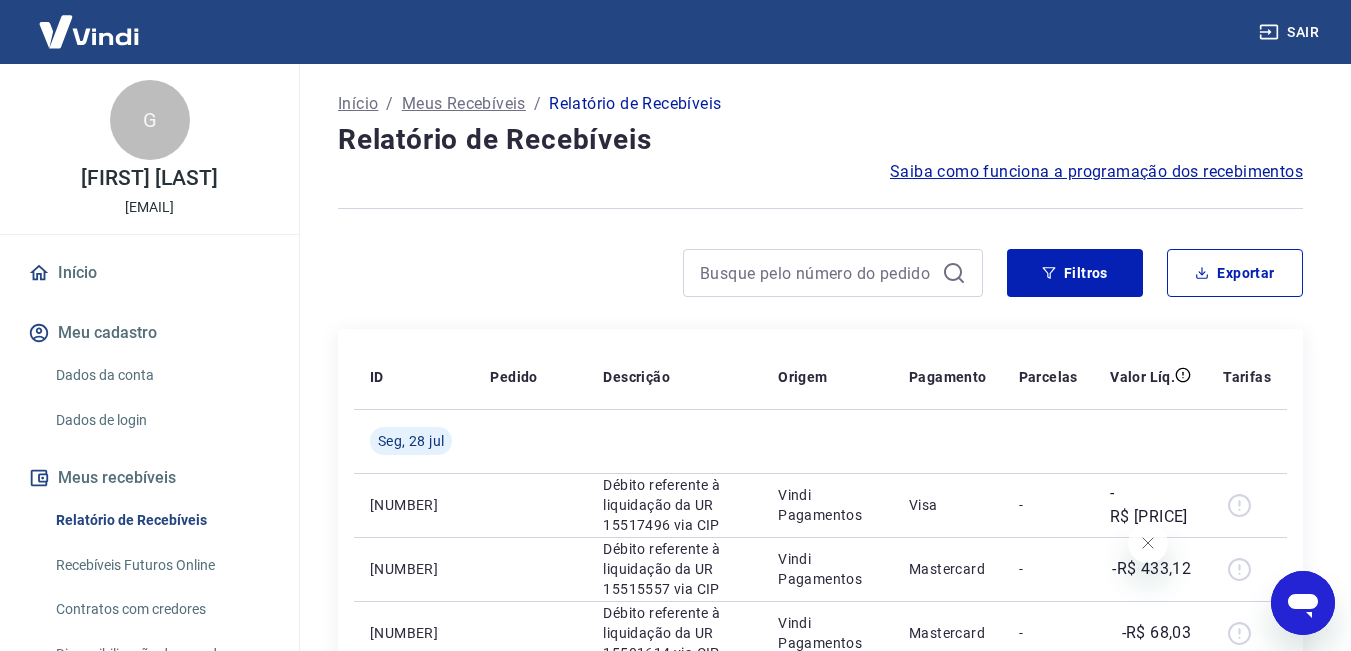 click on "Sair" at bounding box center [1291, 32] 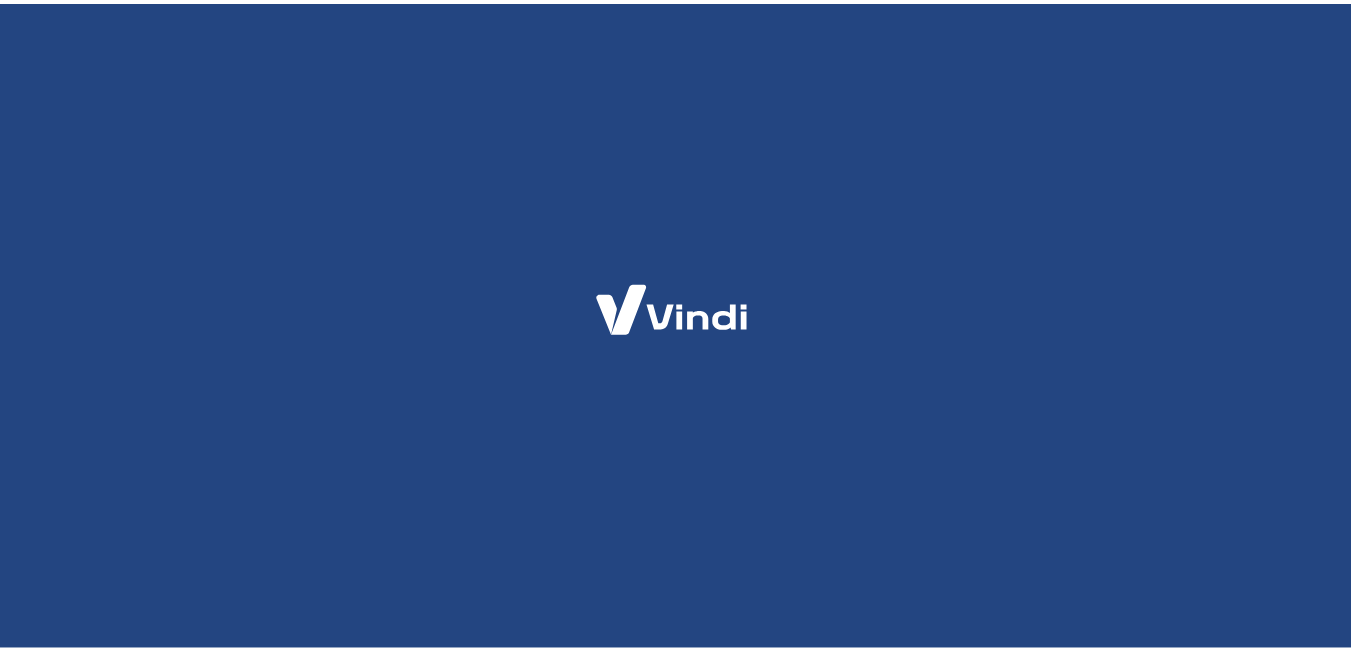 scroll, scrollTop: 0, scrollLeft: 0, axis: both 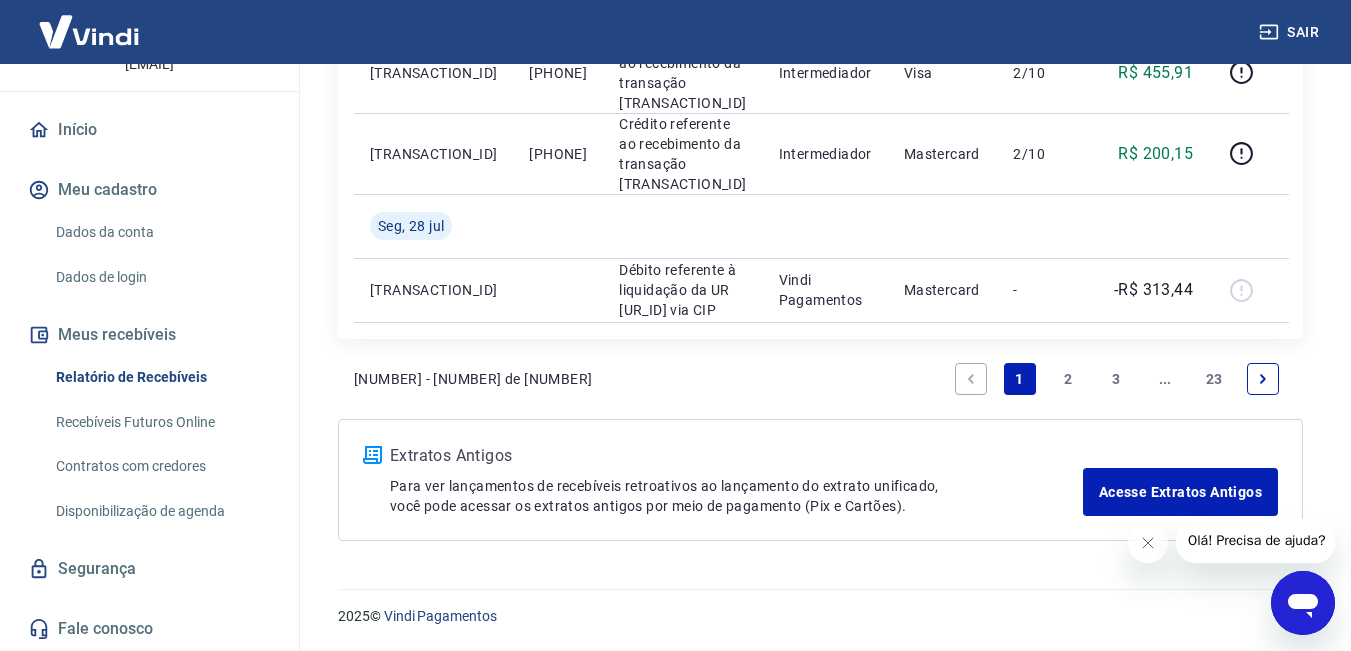 click on "2" at bounding box center (1068, 379) 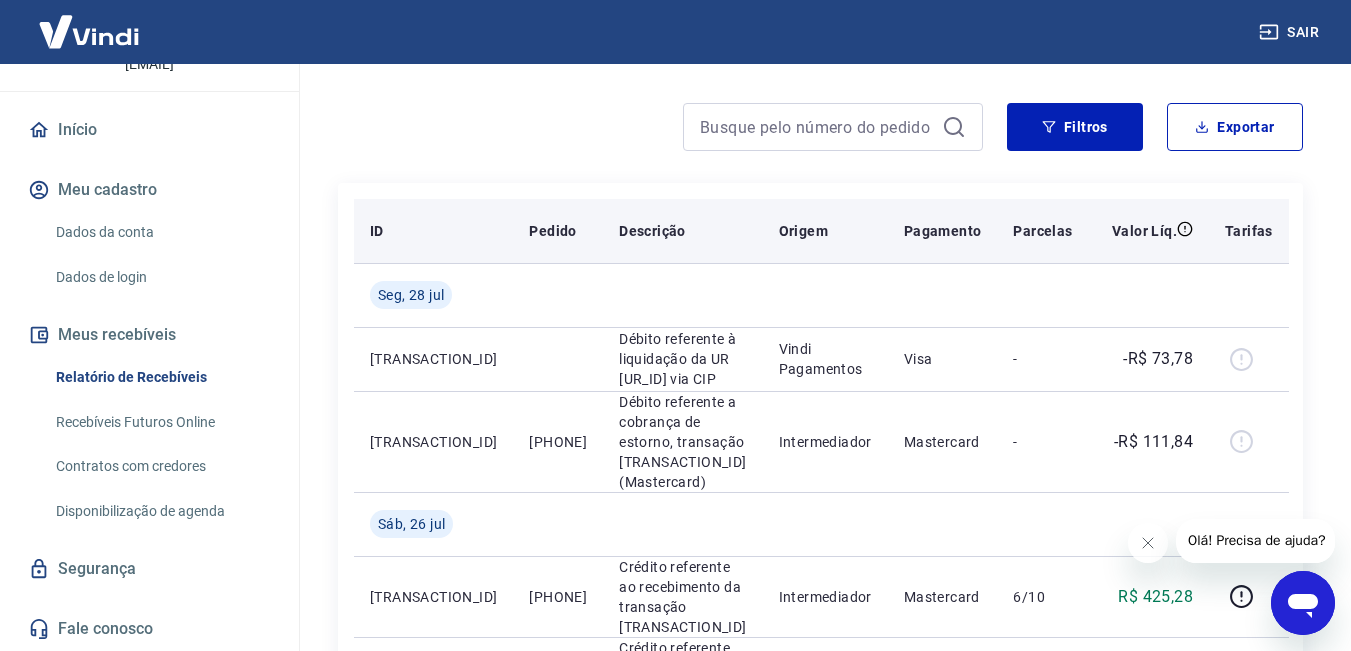 scroll, scrollTop: 100, scrollLeft: 0, axis: vertical 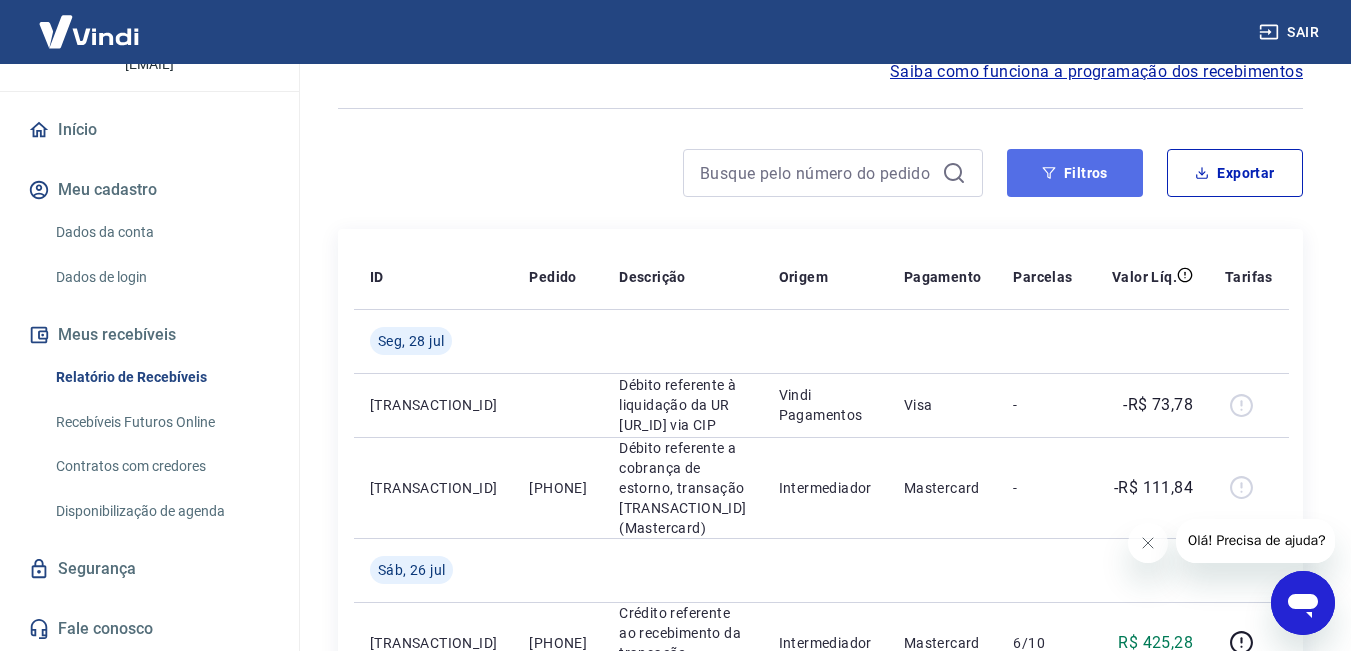 click on "Filtros" at bounding box center (1075, 173) 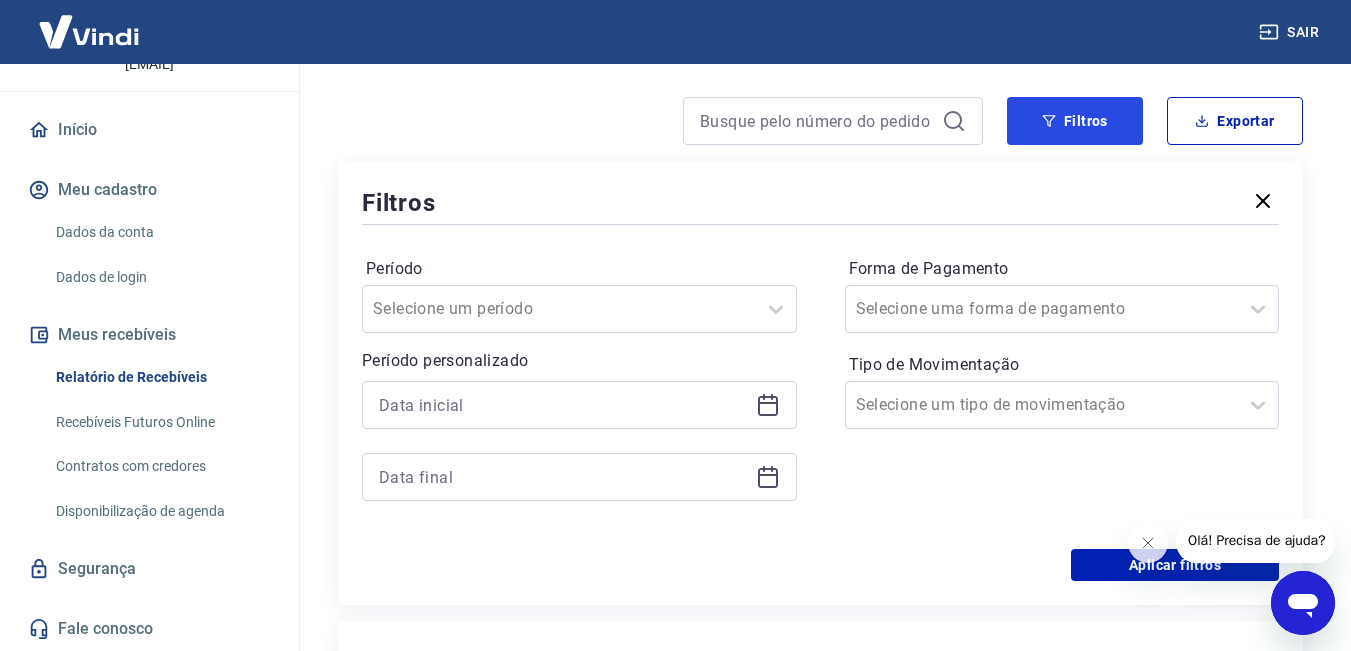 scroll, scrollTop: 200, scrollLeft: 0, axis: vertical 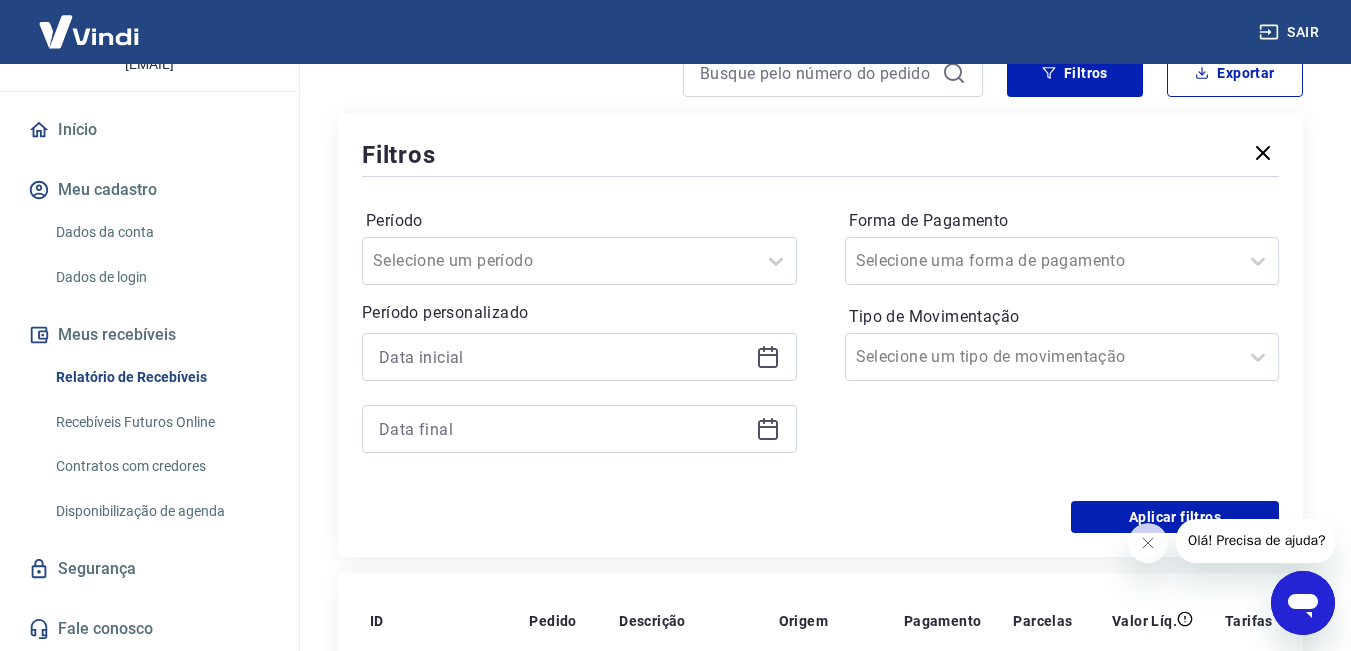 click 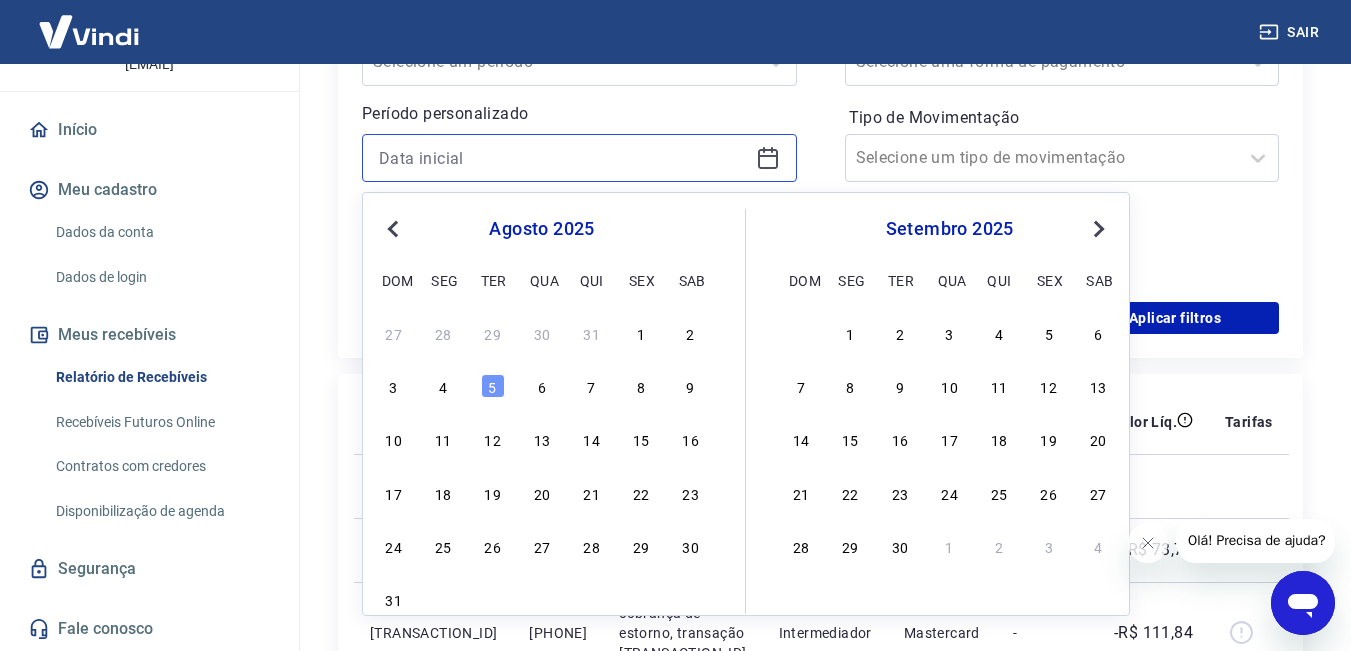 scroll, scrollTop: 400, scrollLeft: 0, axis: vertical 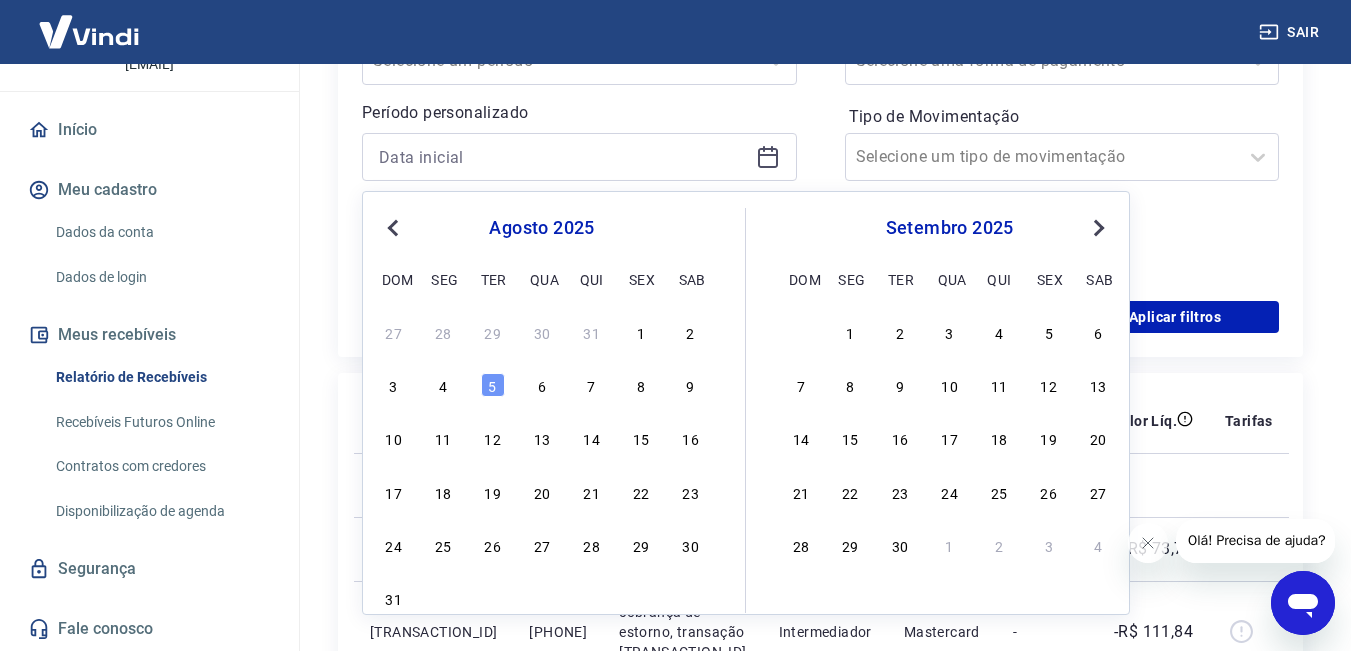 click on "Previous Month" at bounding box center [395, 227] 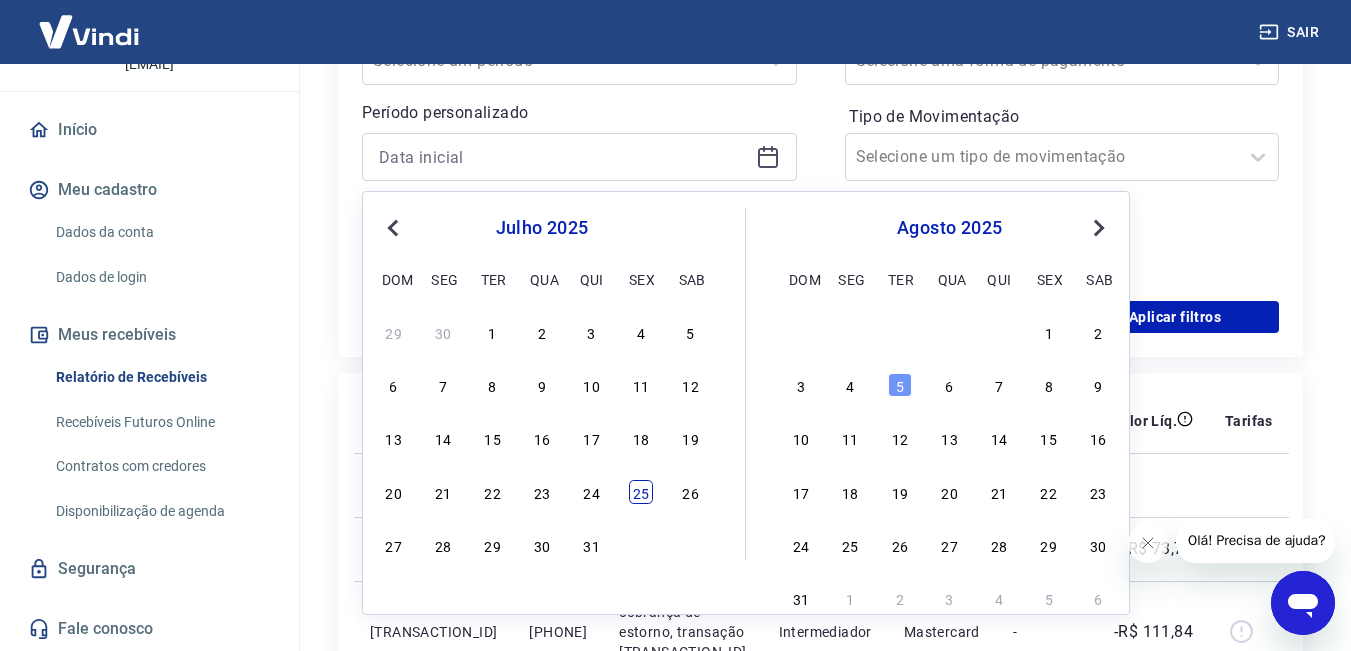 click on "25" at bounding box center [641, 492] 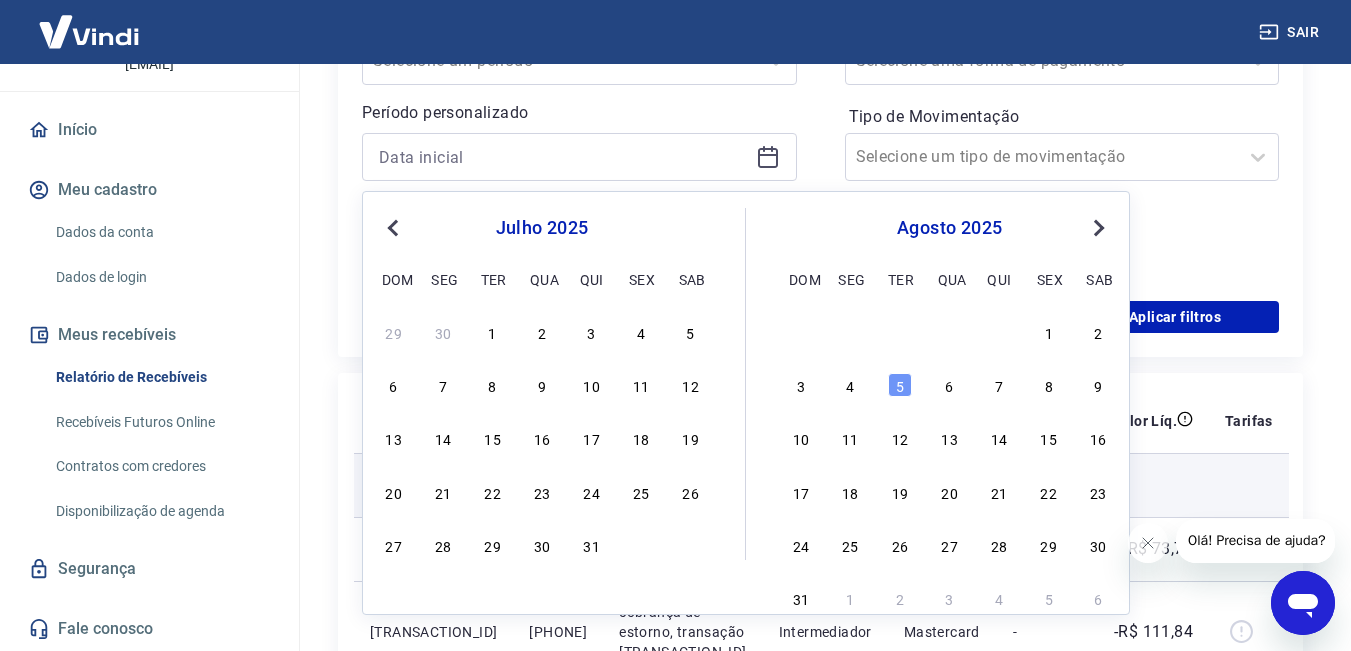 type on "25/07/2025" 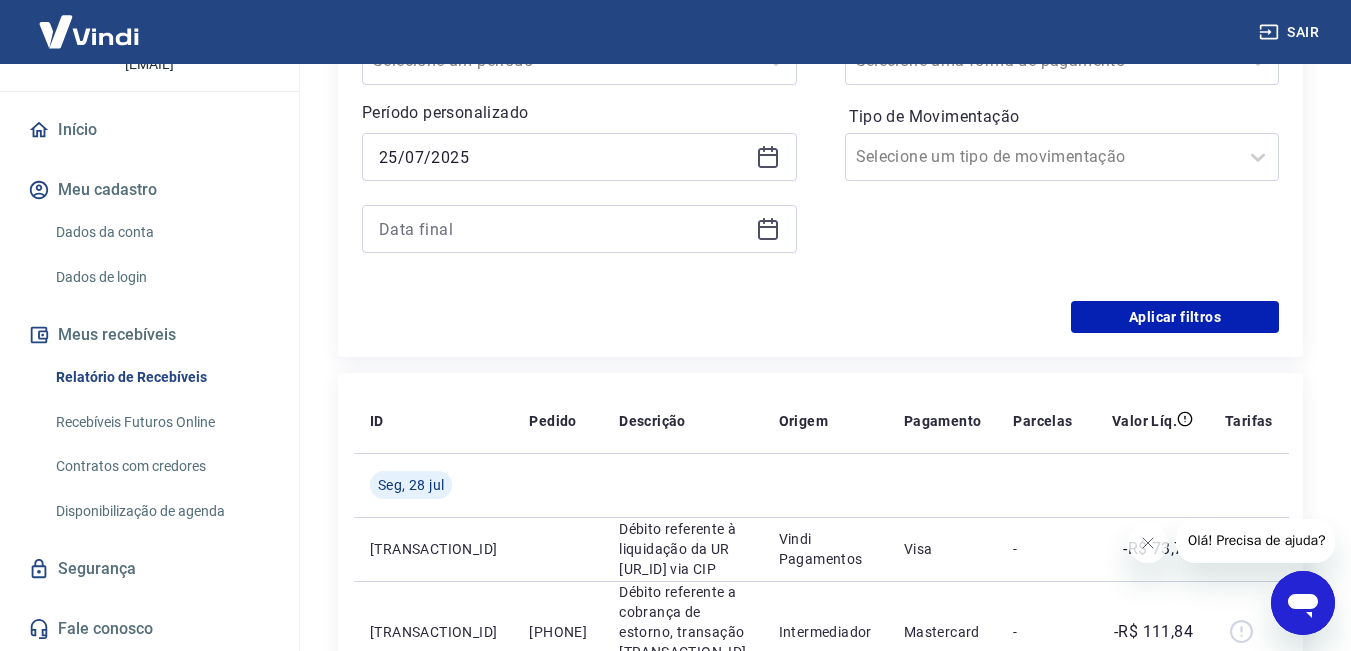 click 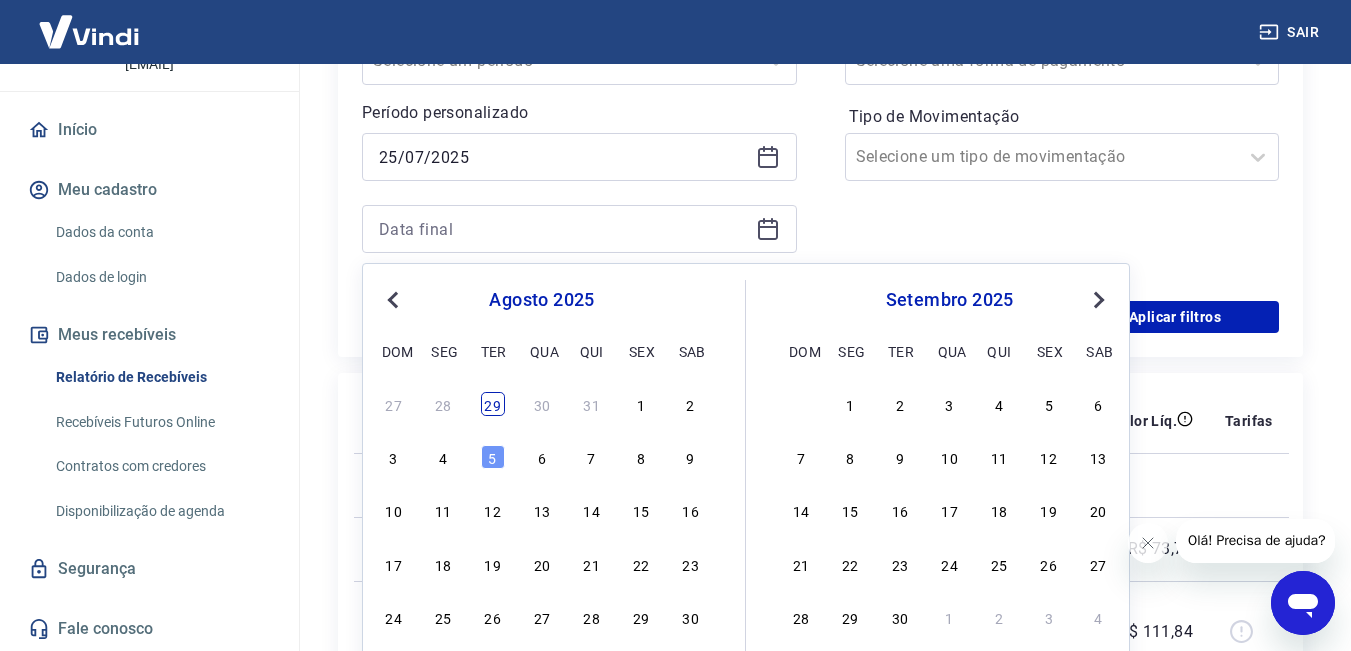 click on "29" at bounding box center (493, 404) 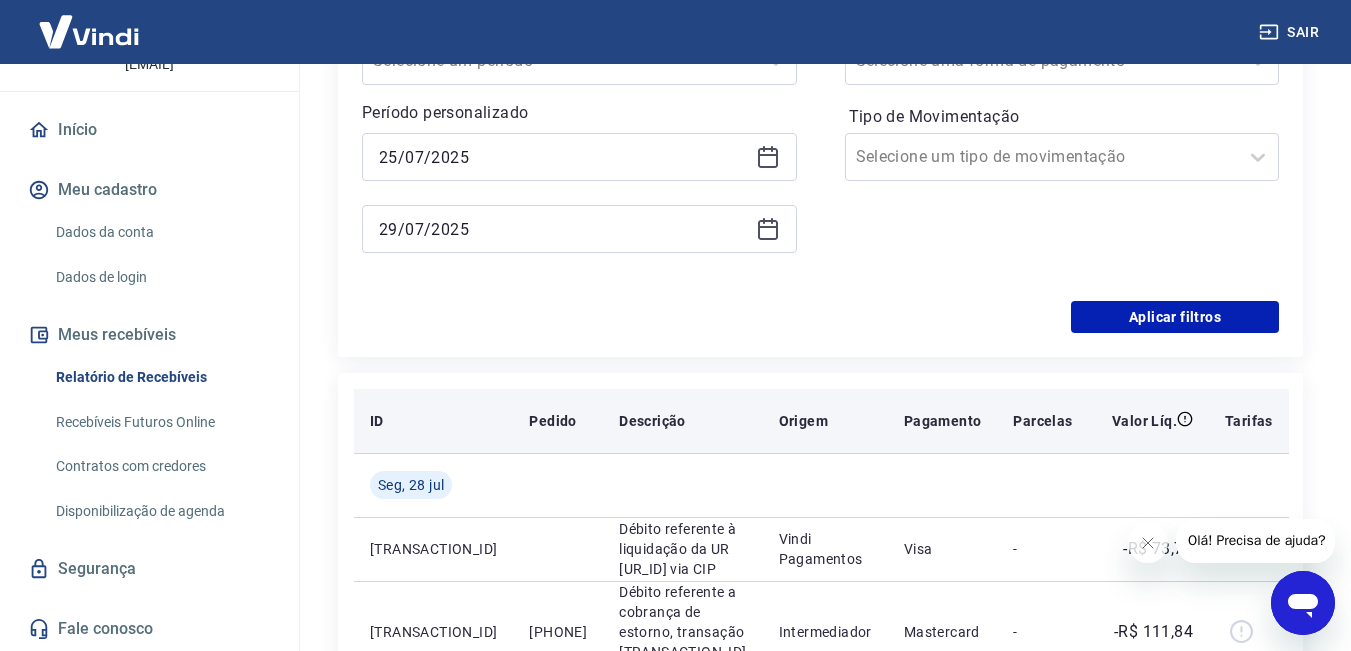 type on "29/07/2025" 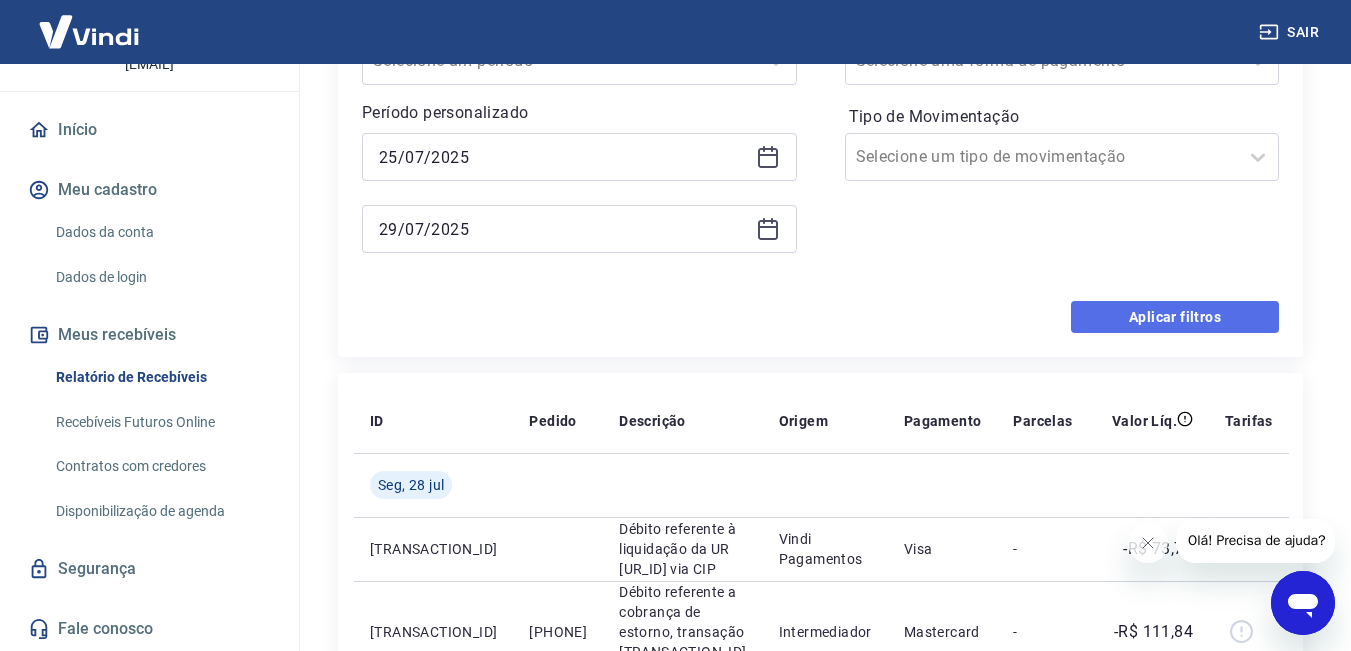 click on "Aplicar filtros" at bounding box center [1175, 317] 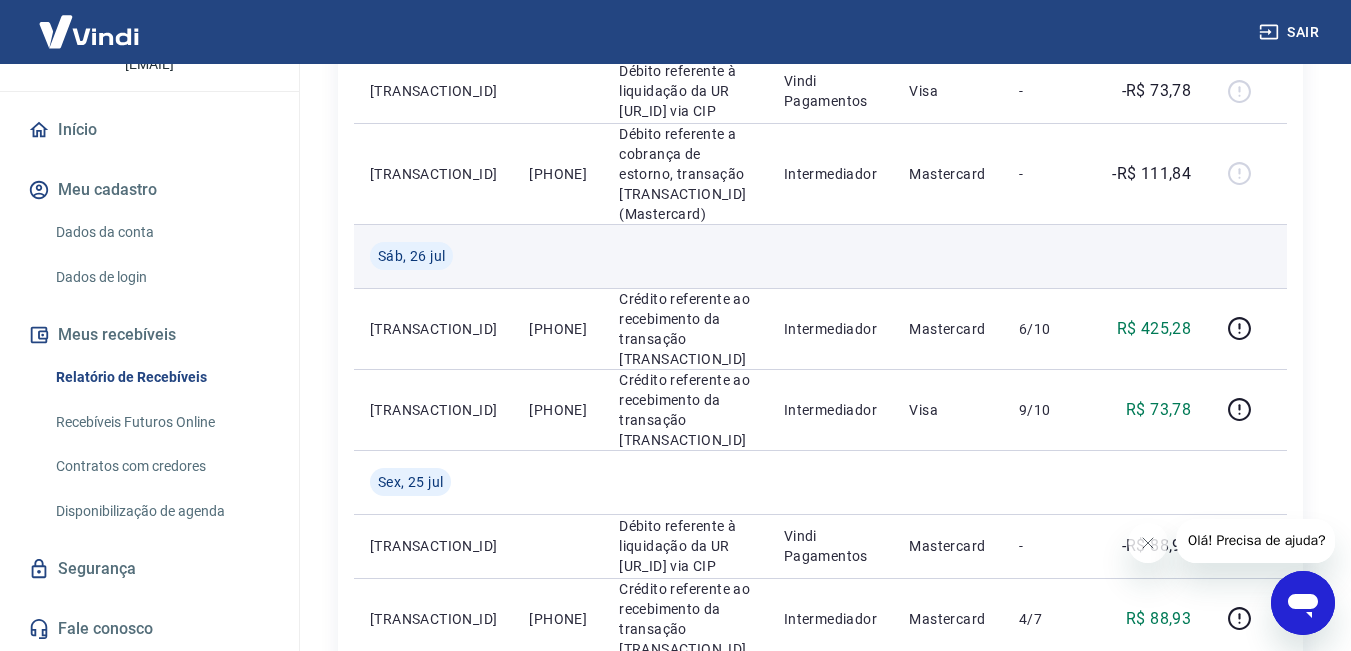 scroll, scrollTop: 700, scrollLeft: 0, axis: vertical 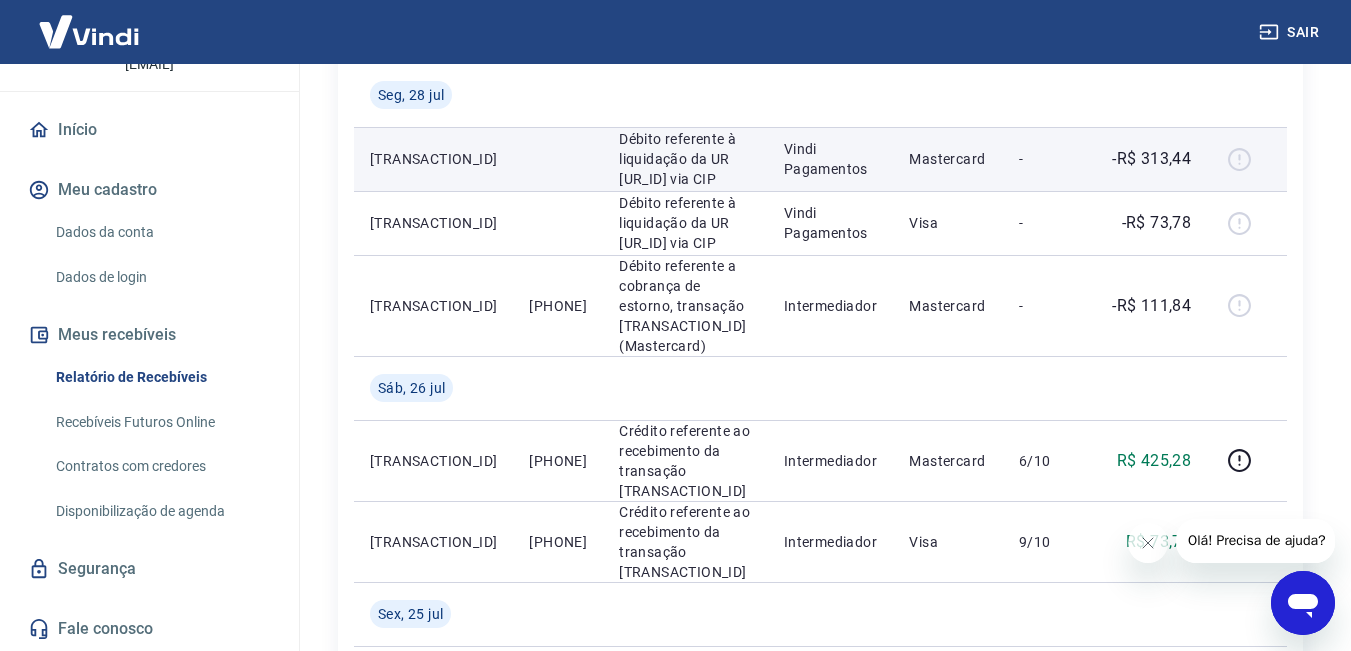 click at bounding box center [1247, 159] 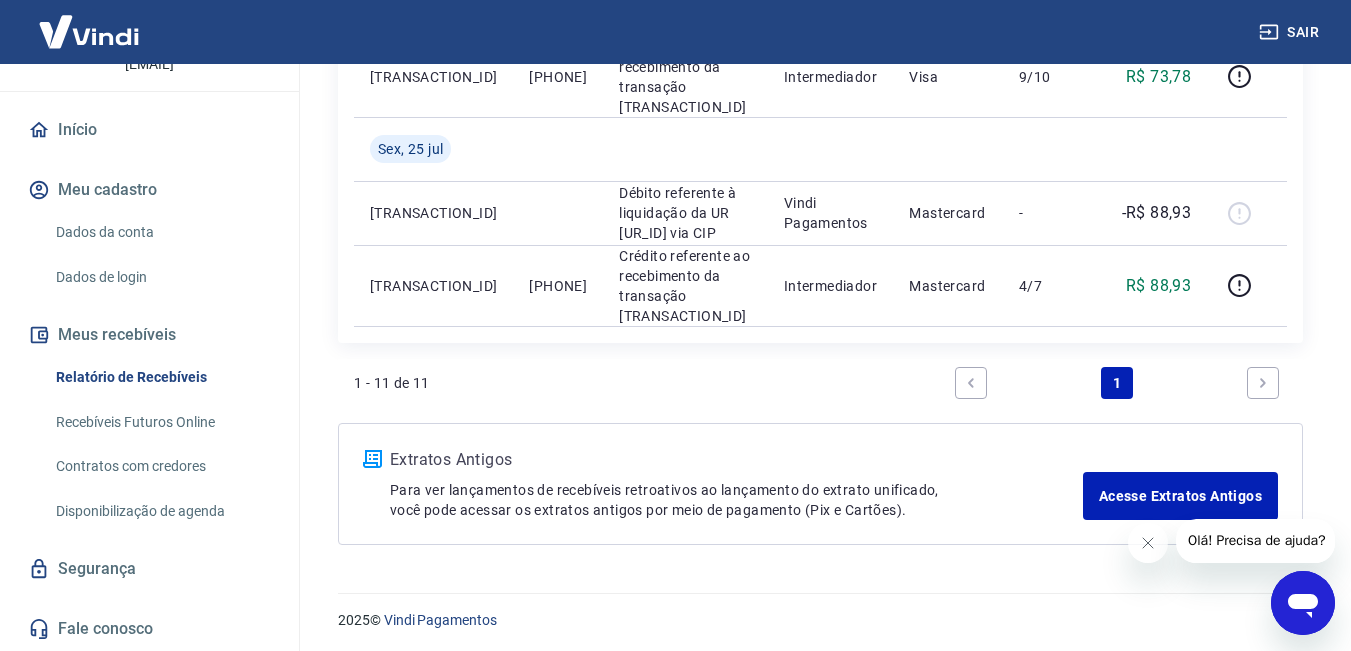 scroll, scrollTop: 1169, scrollLeft: 0, axis: vertical 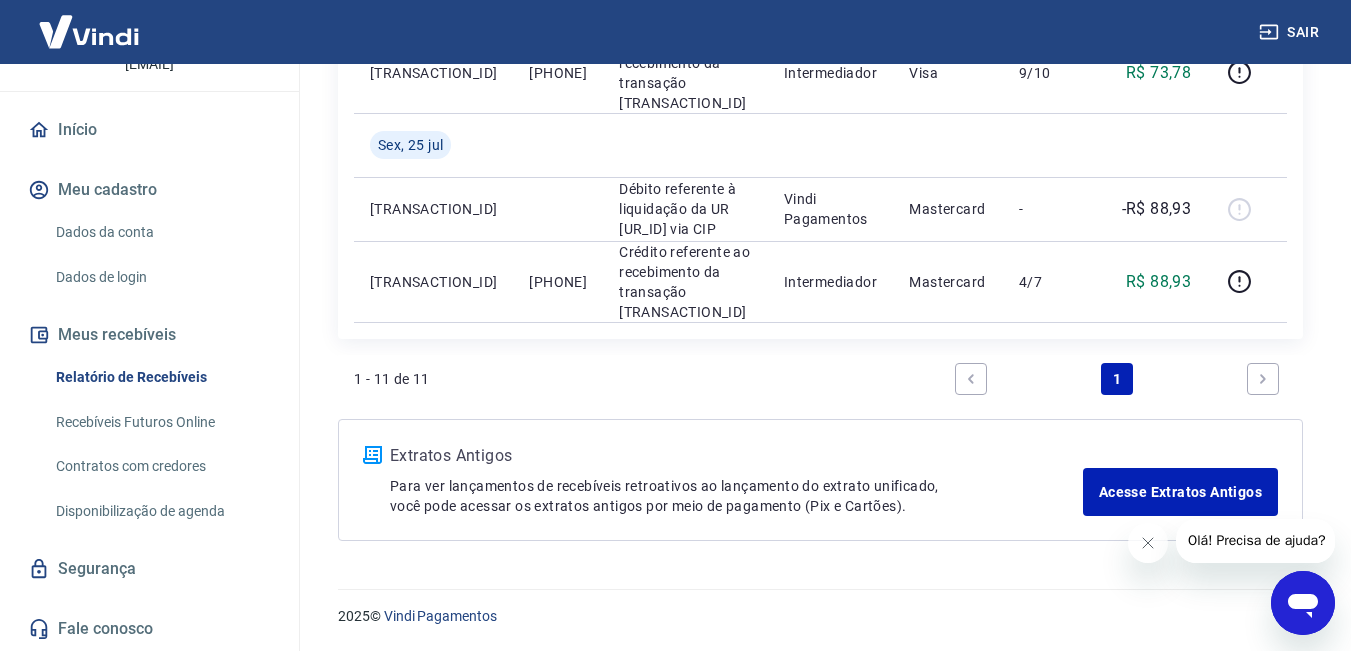 click 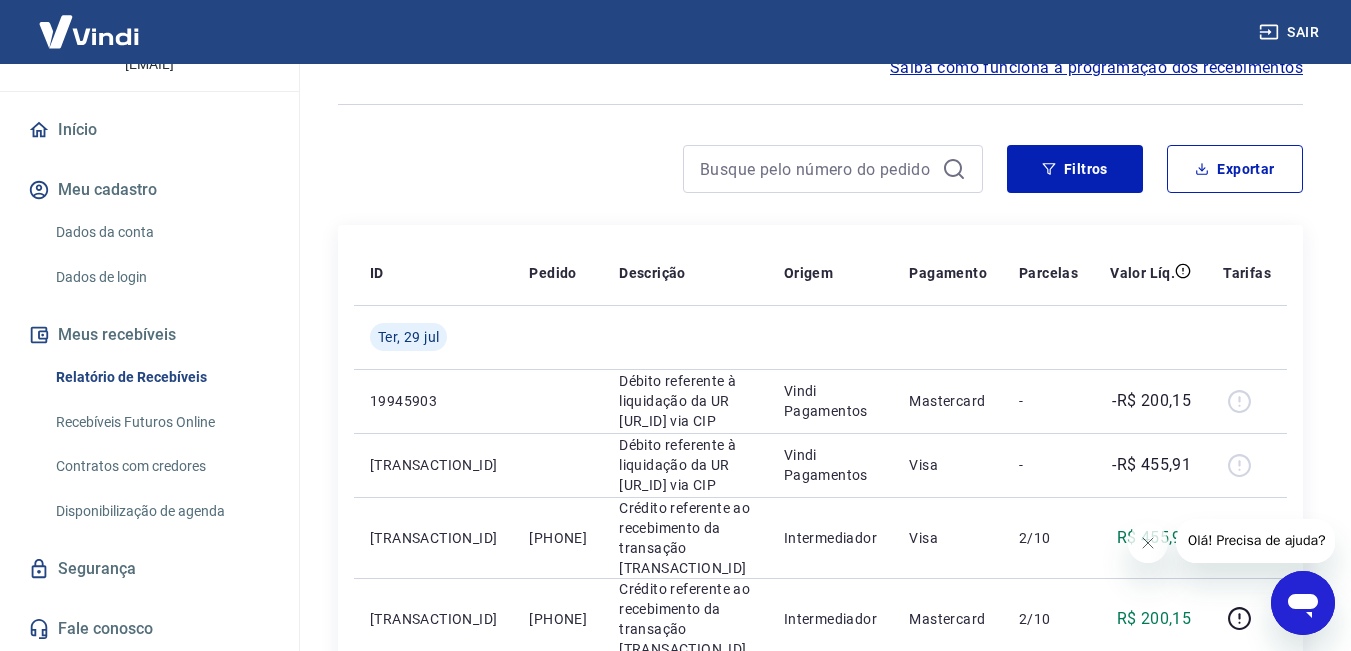 scroll, scrollTop: 69, scrollLeft: 0, axis: vertical 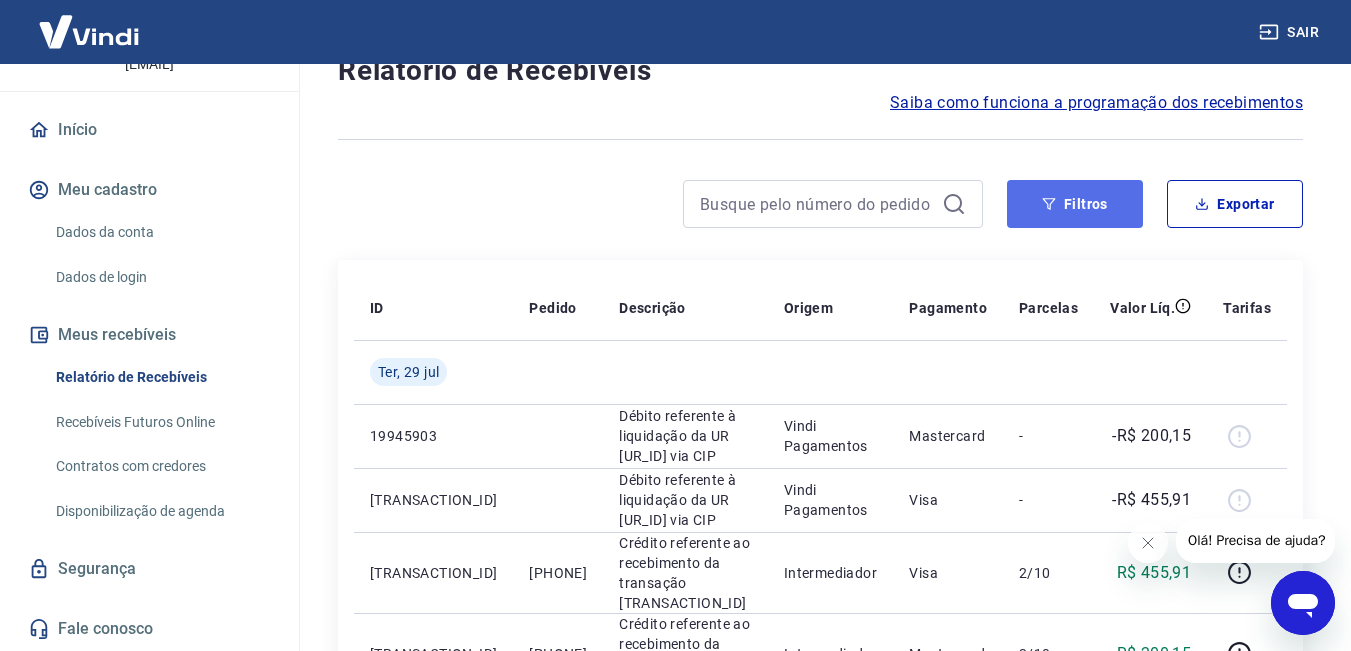 drag, startPoint x: 1073, startPoint y: 184, endPoint x: 1069, endPoint y: 205, distance: 21.377558 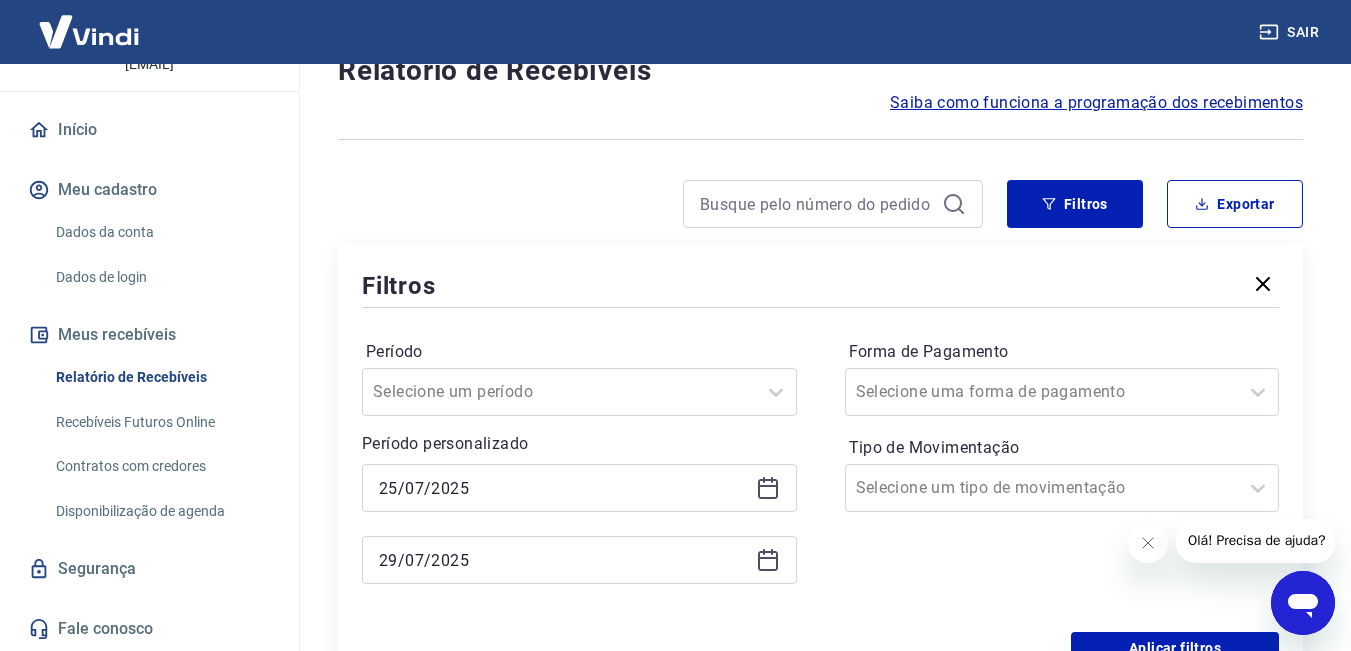 click 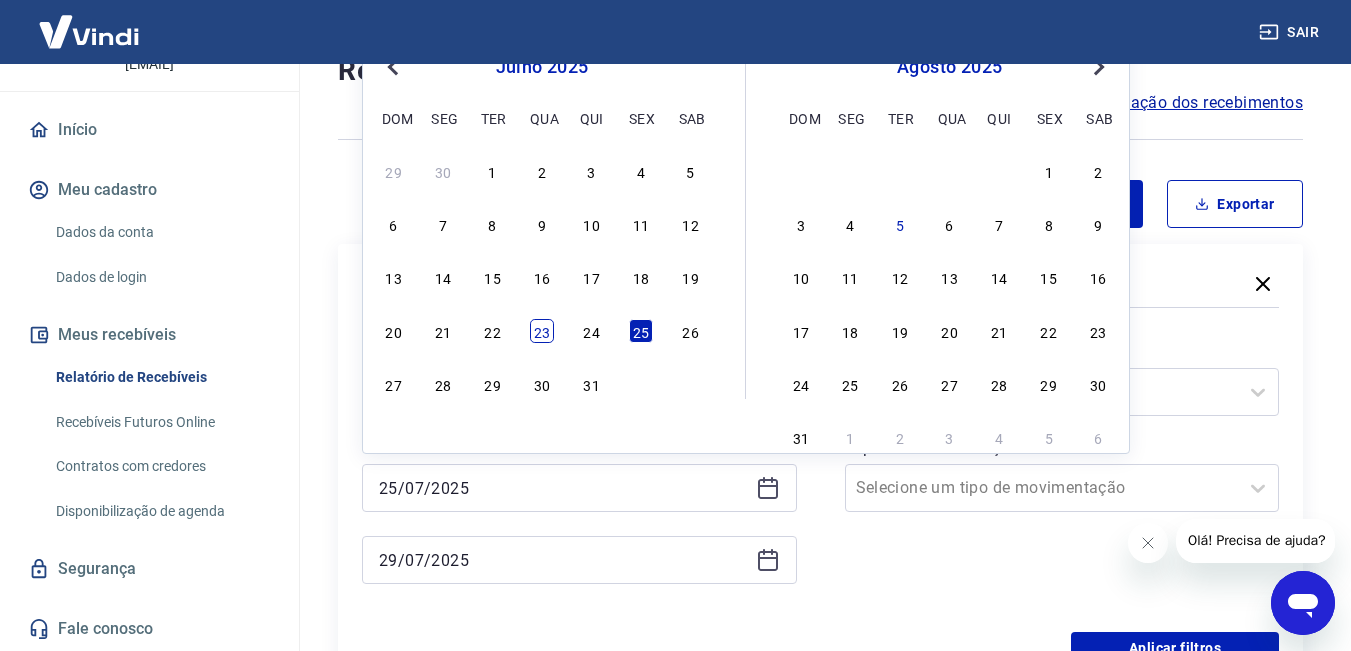 click on "23" at bounding box center [542, 331] 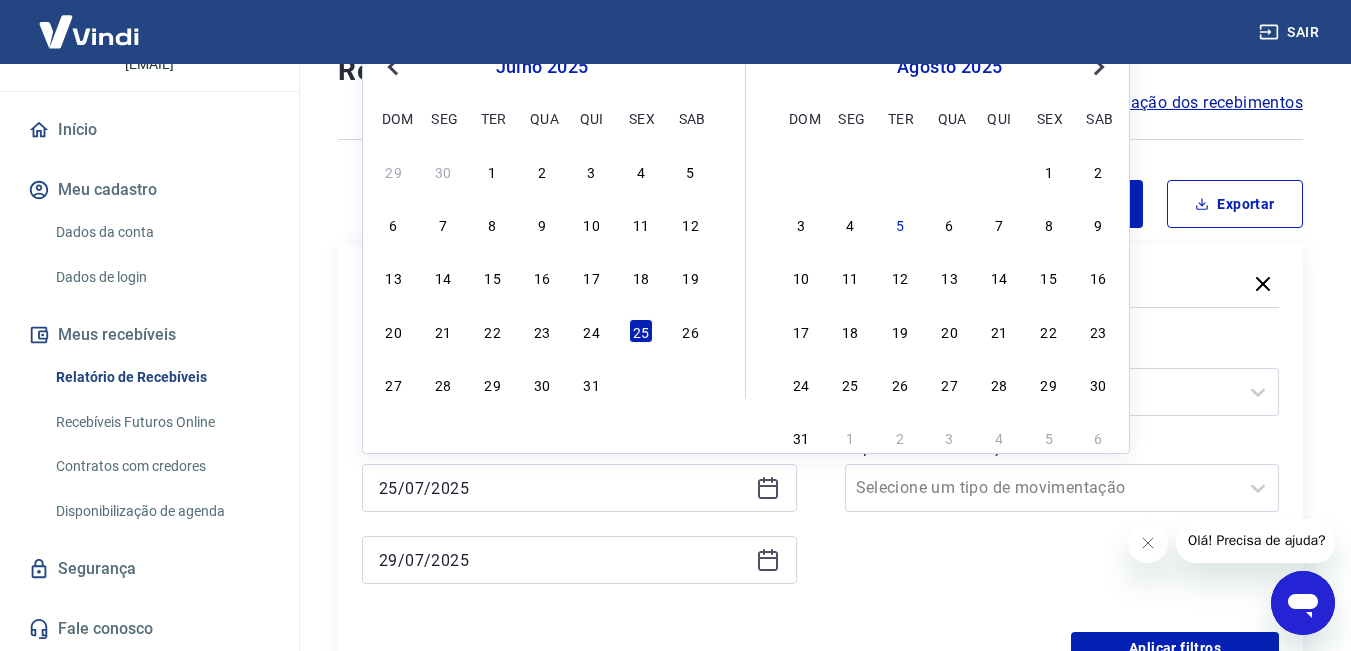 type on "[DATE]" 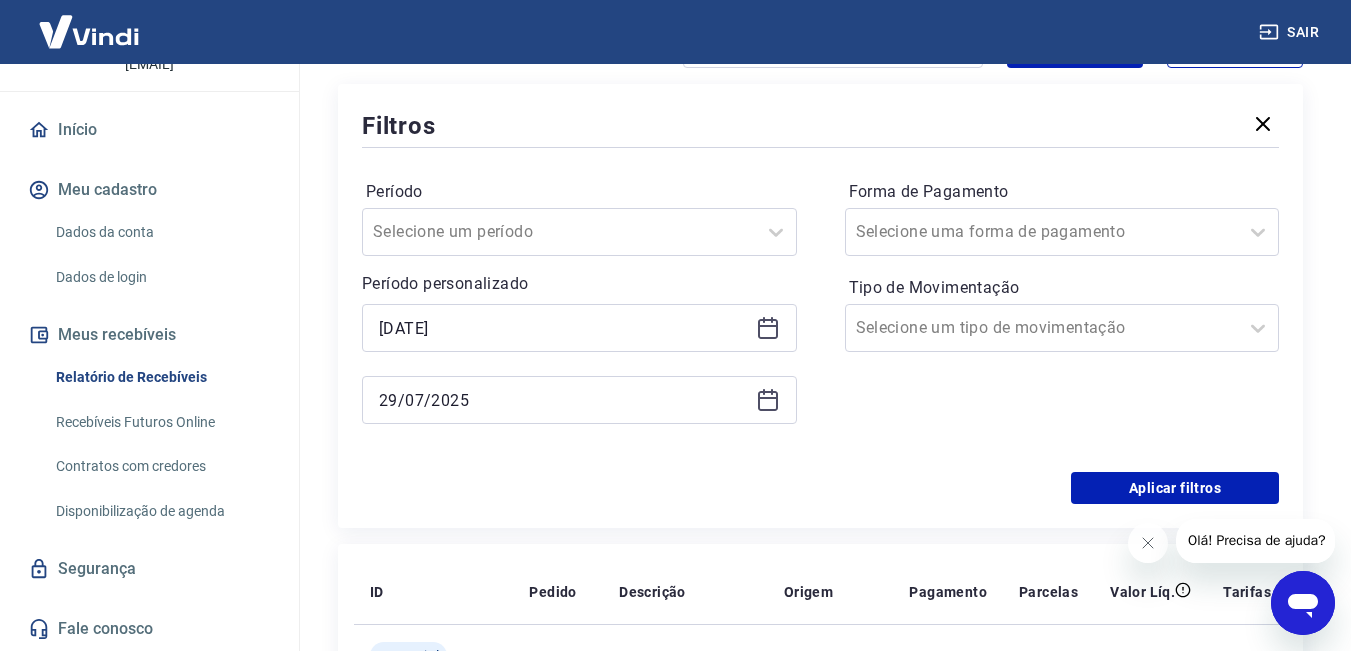 scroll, scrollTop: 269, scrollLeft: 0, axis: vertical 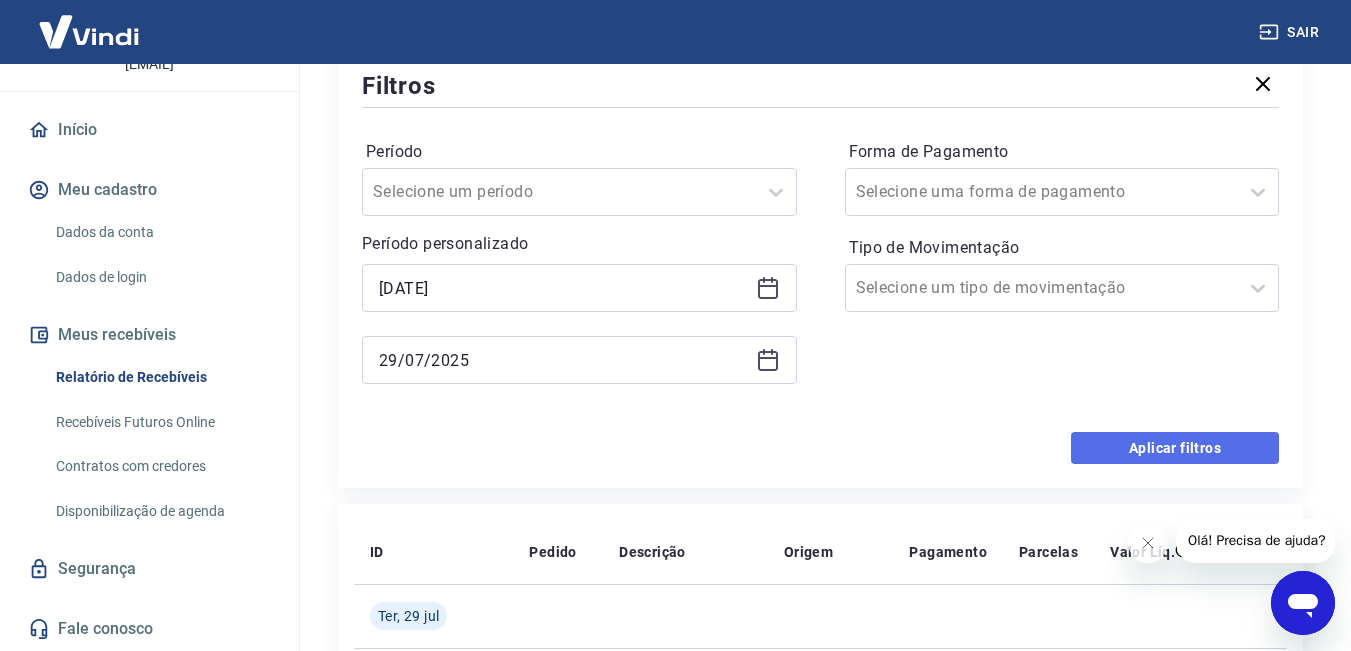 click on "Aplicar filtros" at bounding box center [1175, 448] 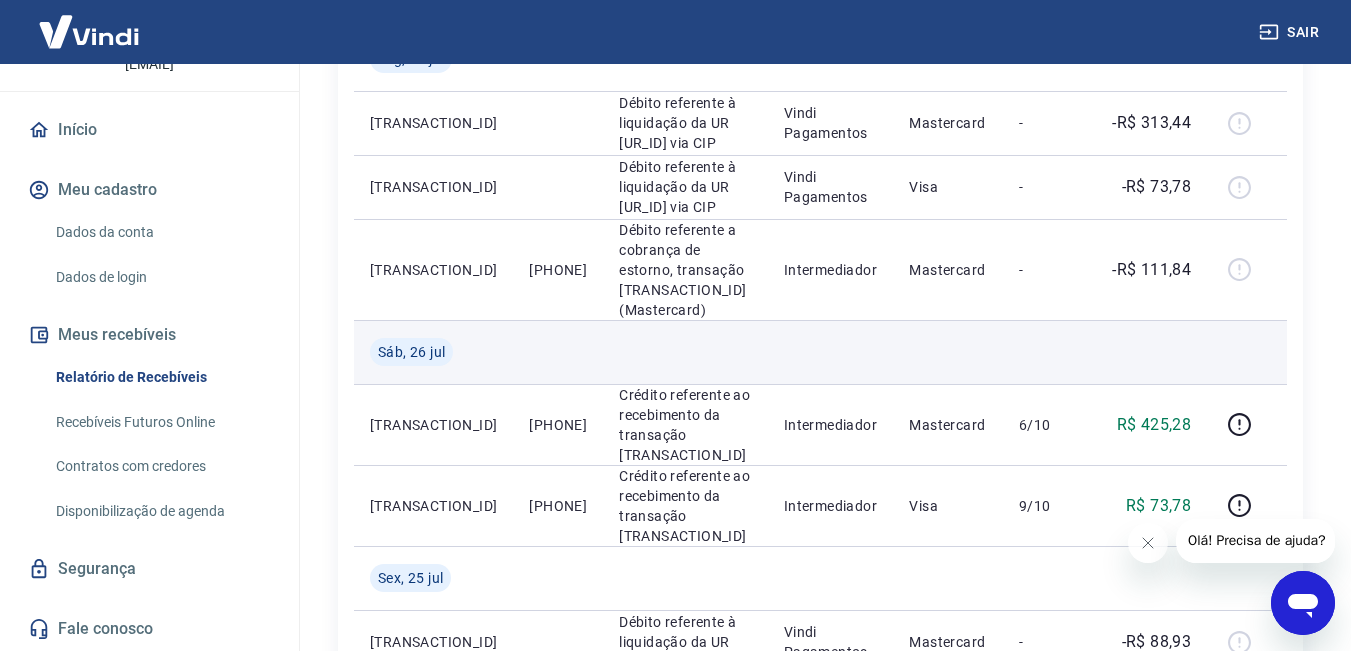 scroll, scrollTop: 700, scrollLeft: 0, axis: vertical 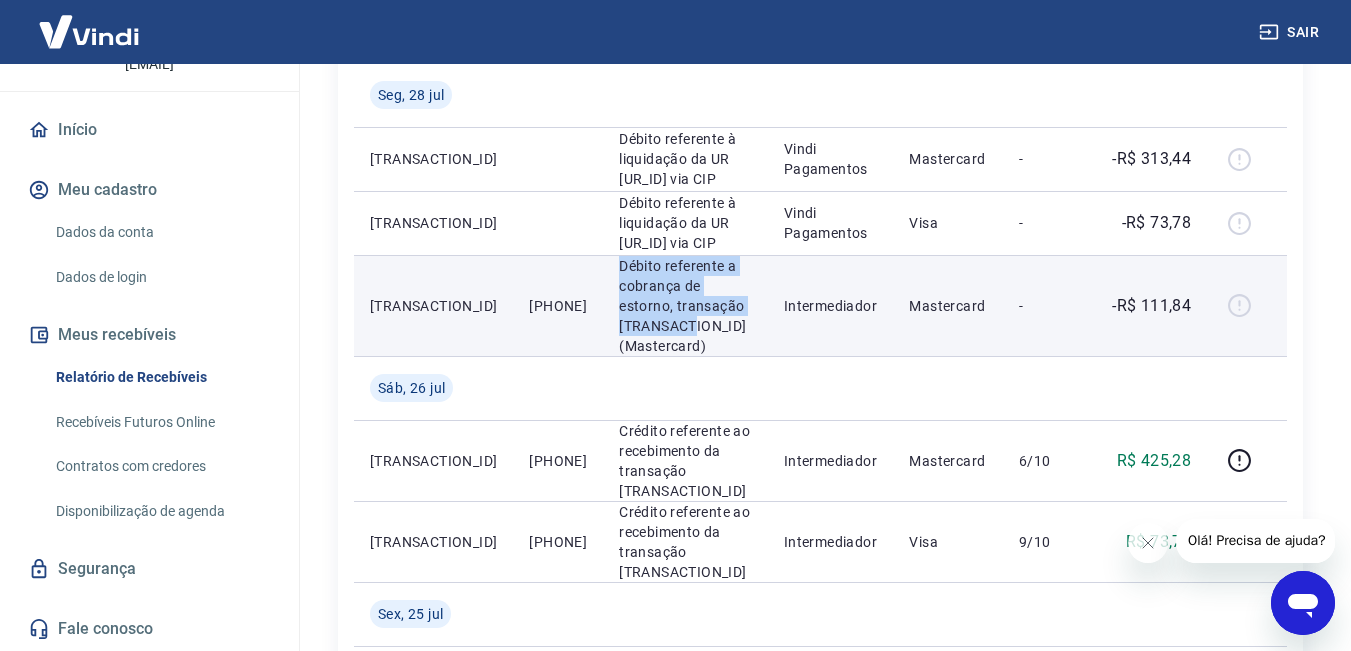 drag, startPoint x: 620, startPoint y: 265, endPoint x: 706, endPoint y: 324, distance: 104.292854 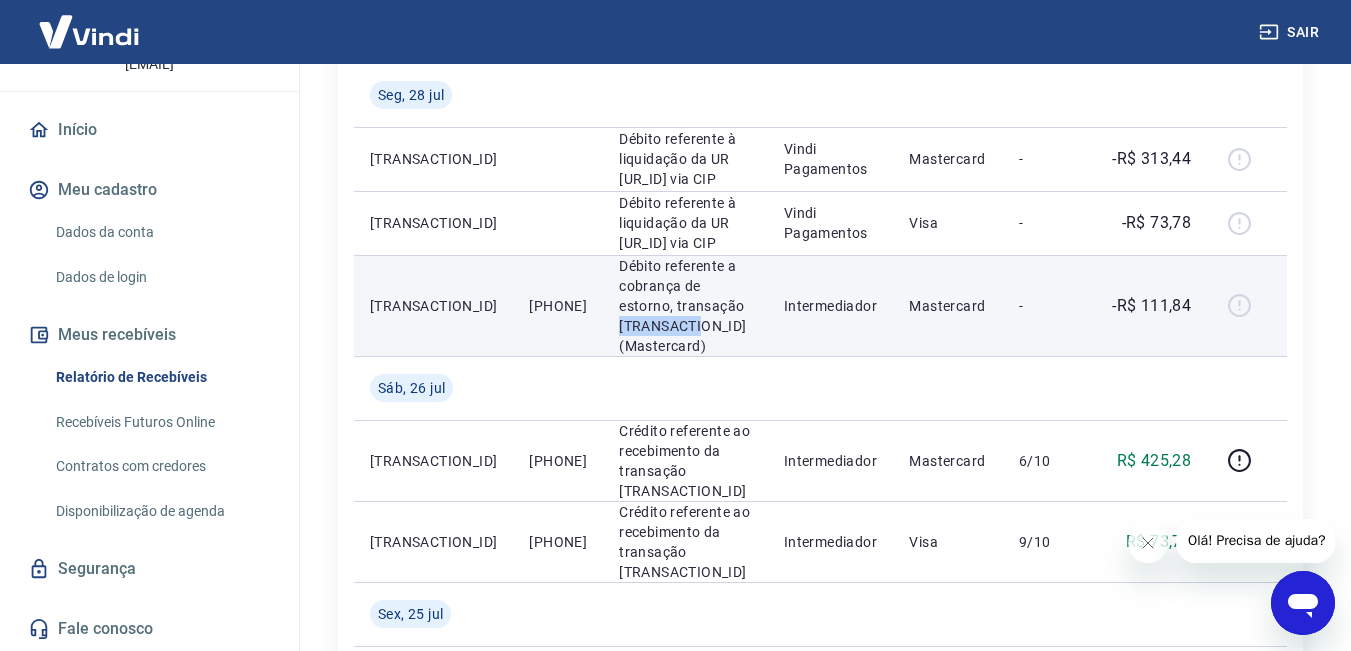 click on "Débito referente a cobrança de estorno, transação [TRANSACTION_ID] (Mastercard)" at bounding box center [685, 306] 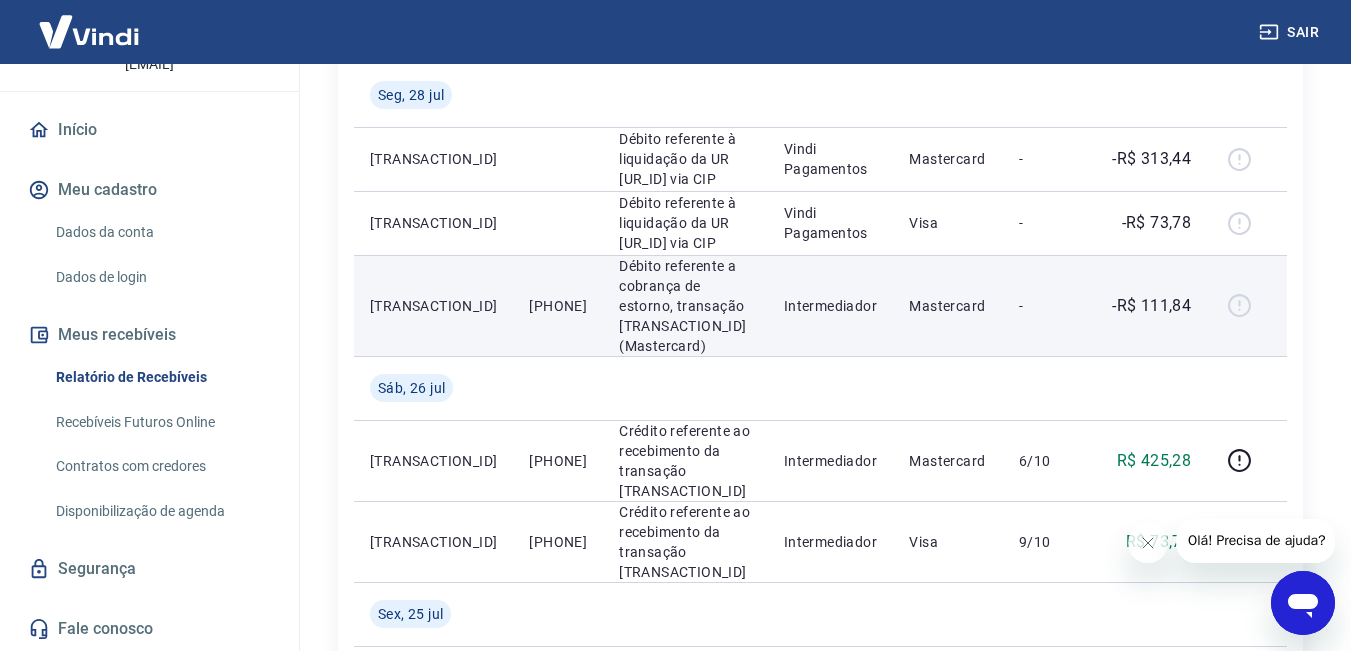 click on "[PHONE]" at bounding box center (558, 305) 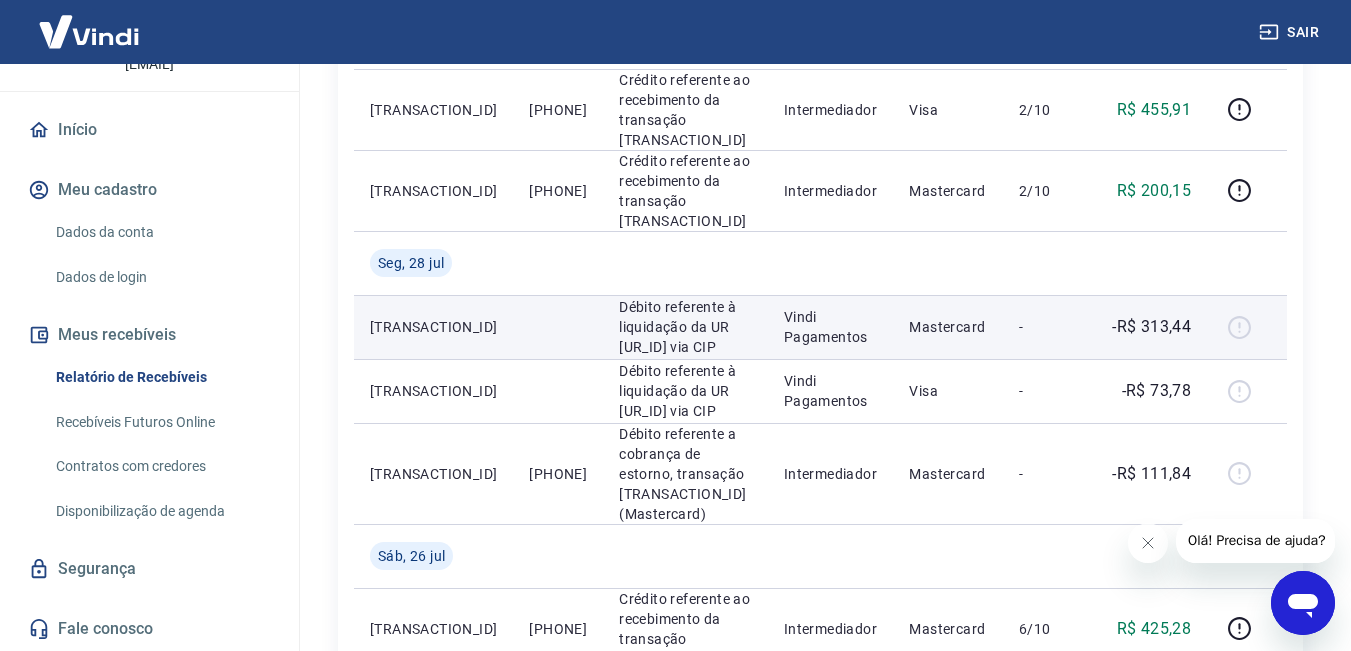 scroll, scrollTop: 500, scrollLeft: 0, axis: vertical 